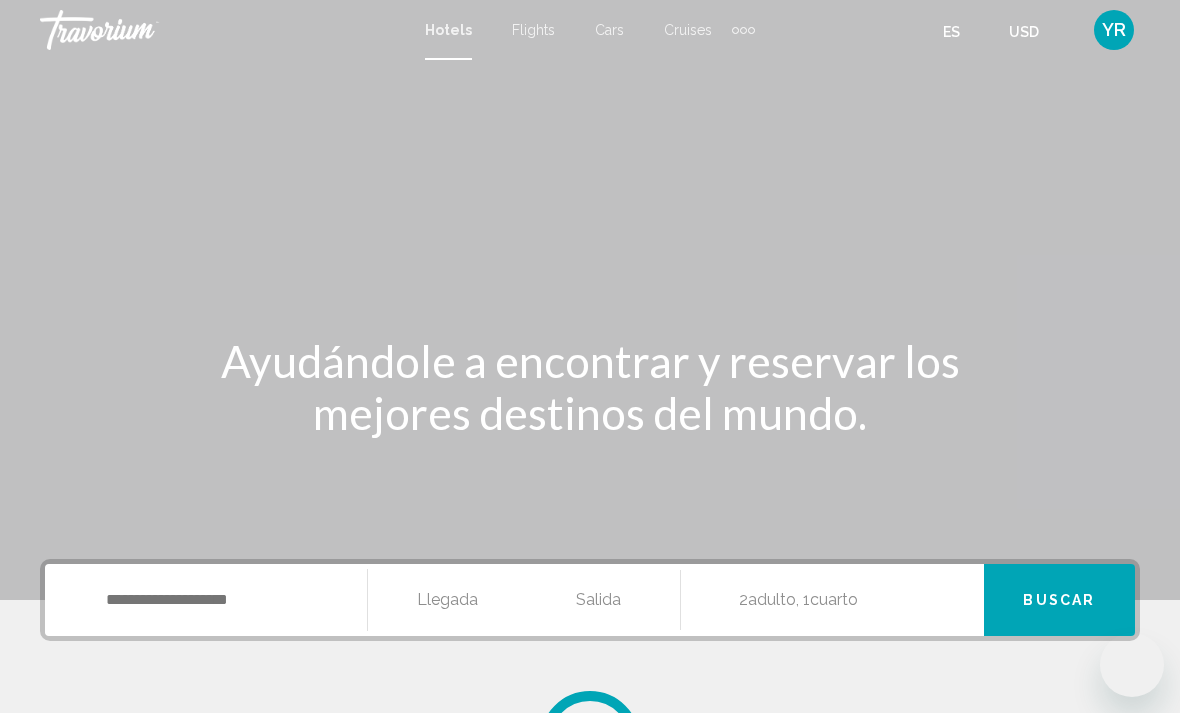 scroll, scrollTop: 0, scrollLeft: 0, axis: both 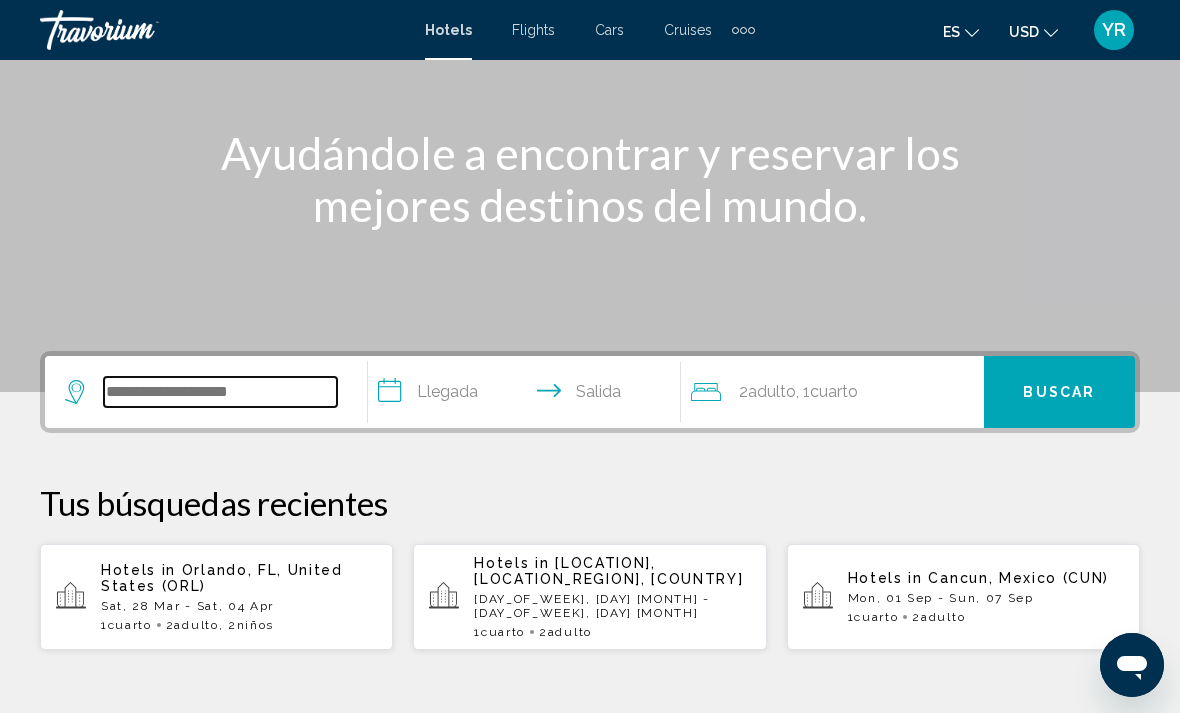 click at bounding box center [220, 392] 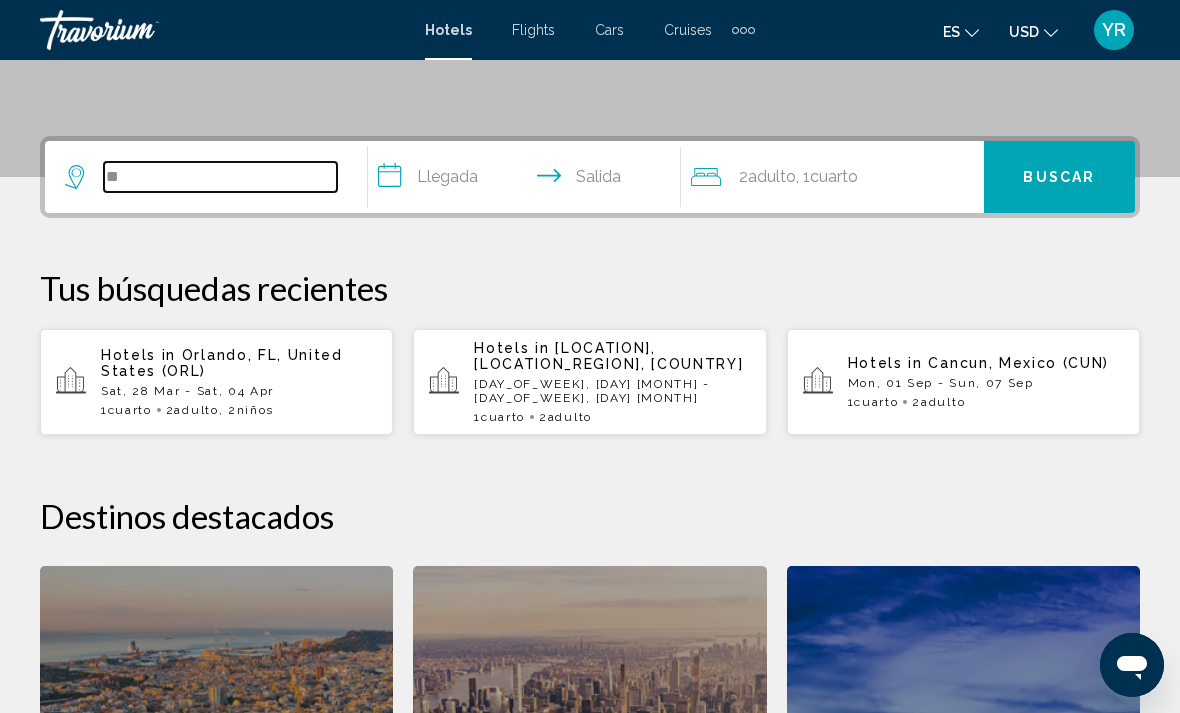 scroll, scrollTop: 422, scrollLeft: 0, axis: vertical 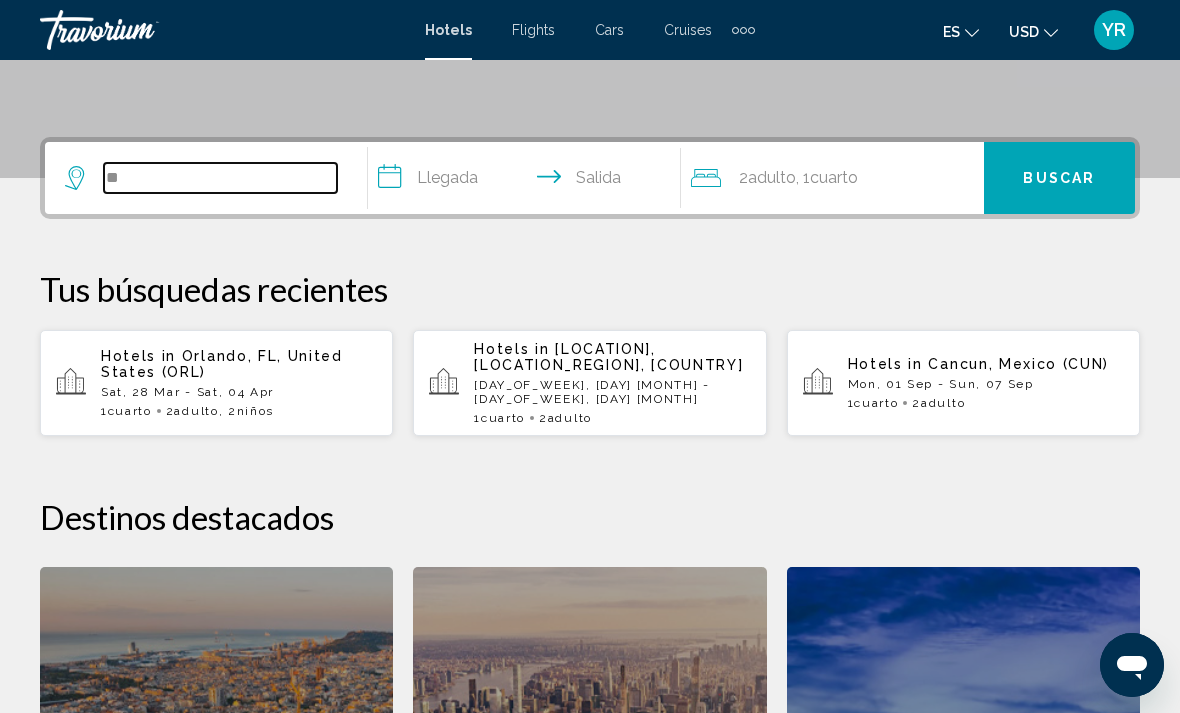 type on "*" 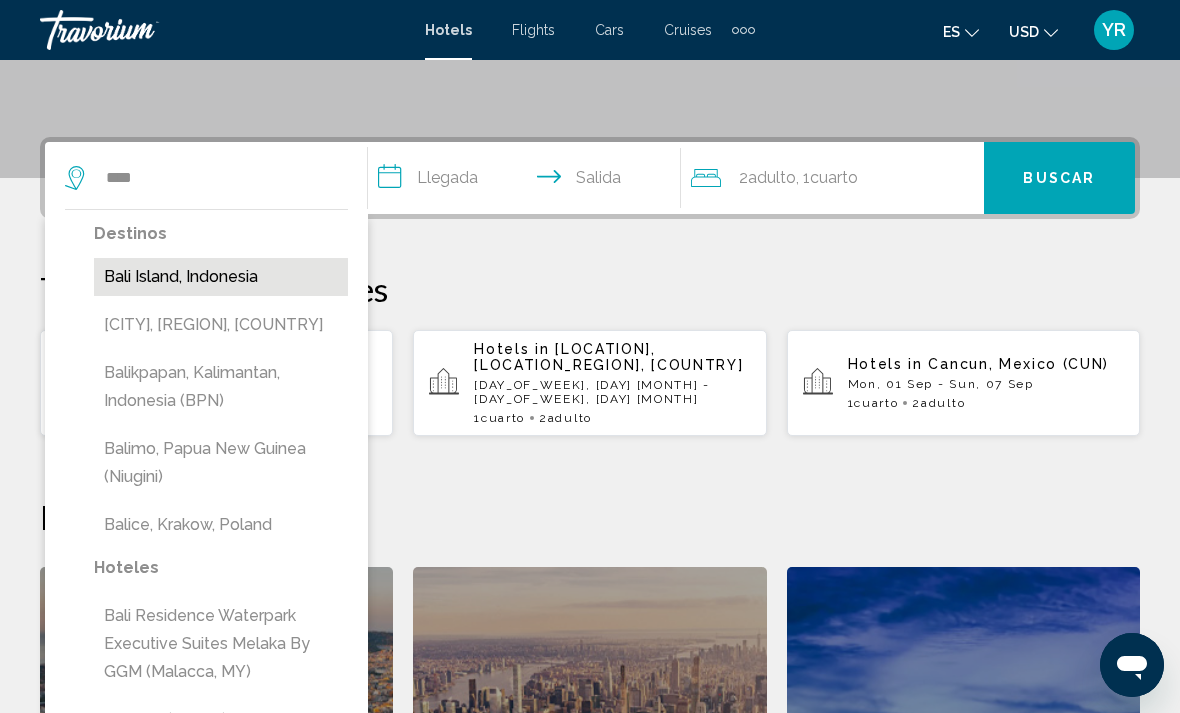 click on "Bali Island, Indonesia" at bounding box center [221, 277] 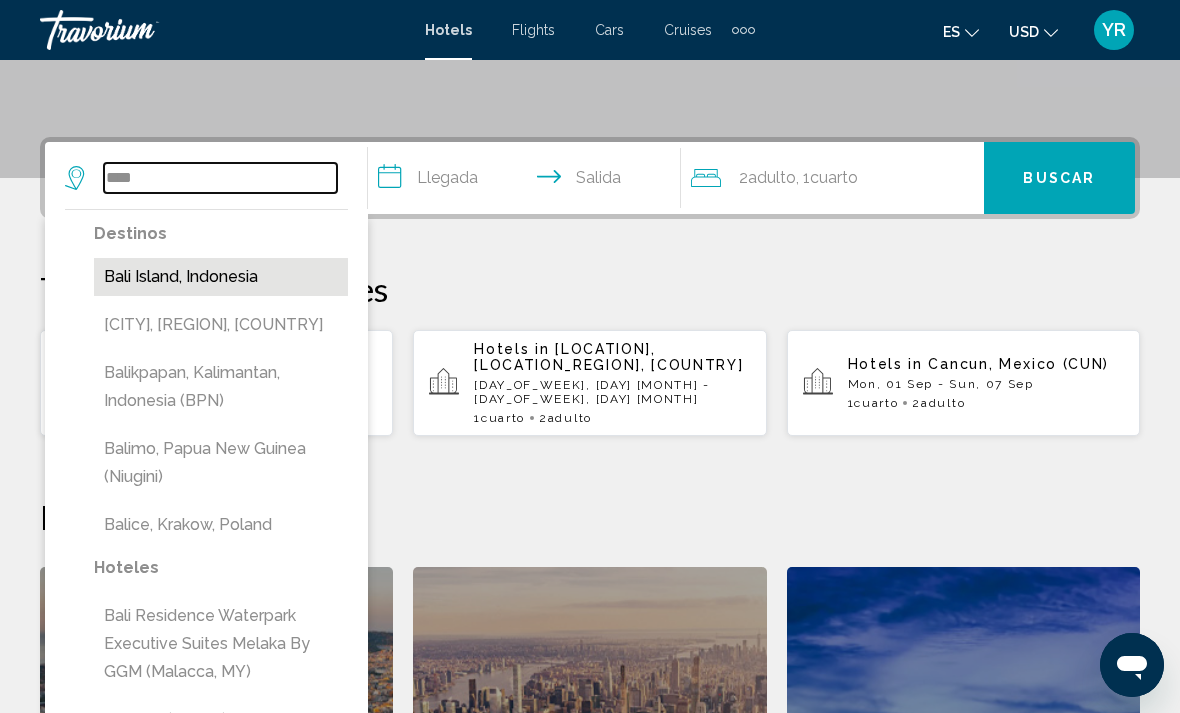 type on "**********" 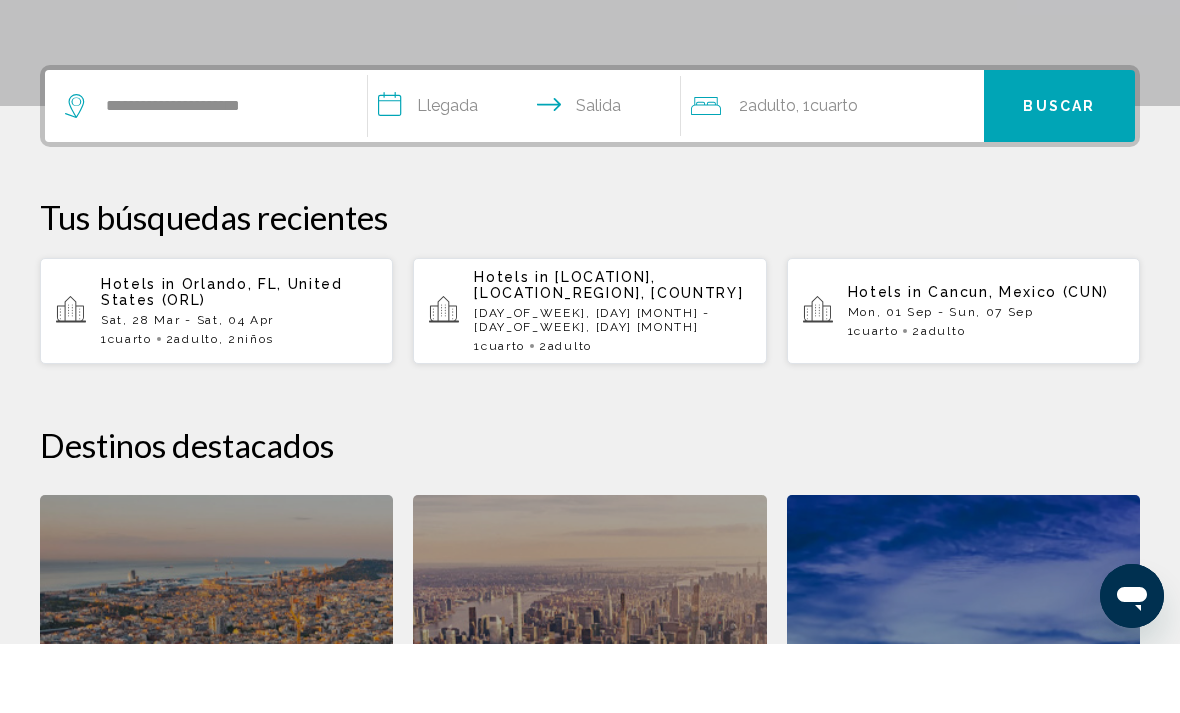 click on "**********" at bounding box center [528, 178] 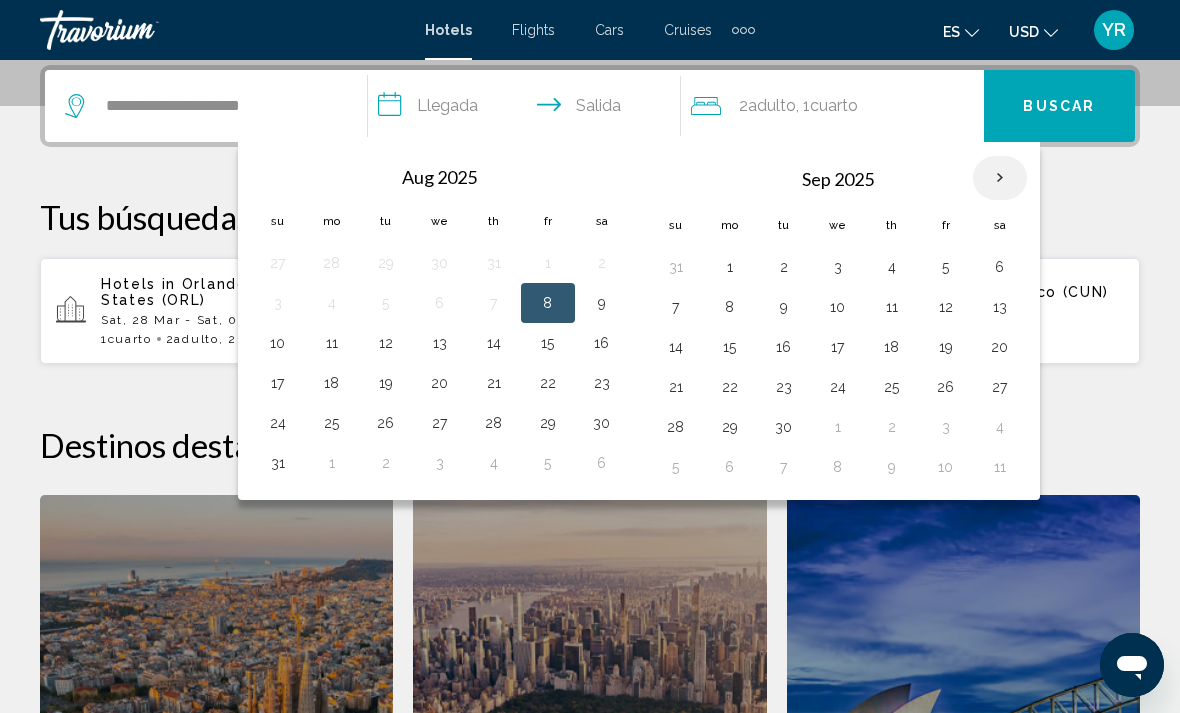 click at bounding box center (1000, 178) 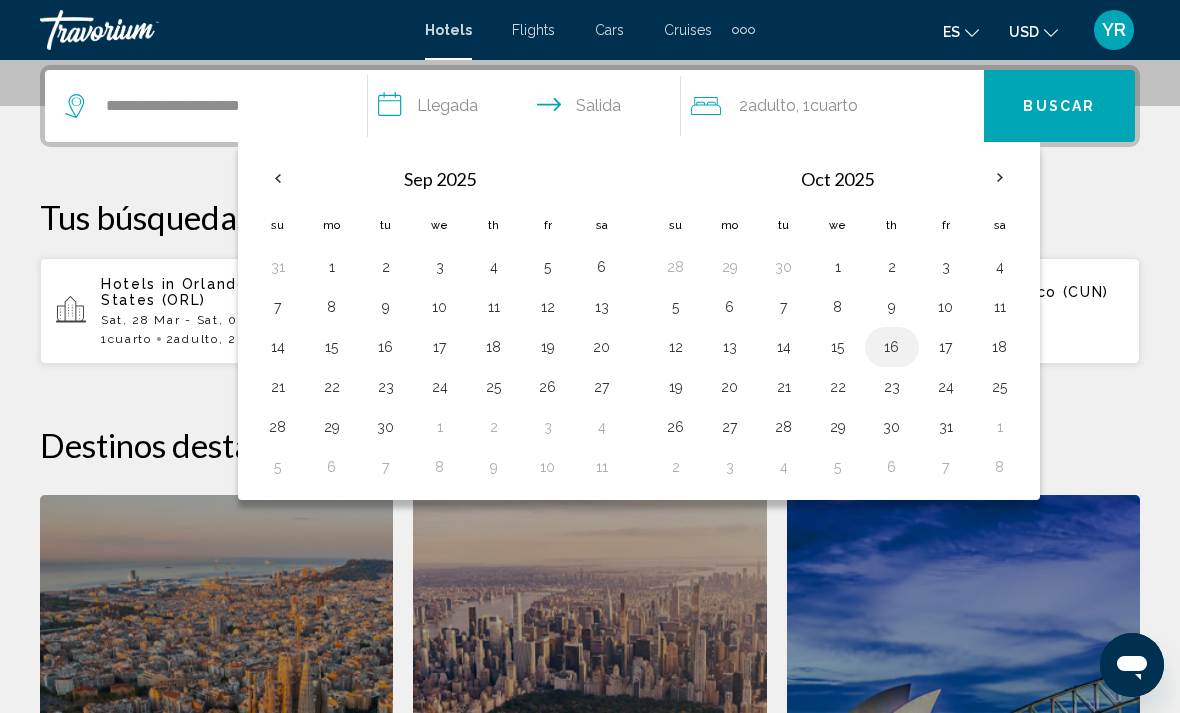 click on "16" at bounding box center [892, 347] 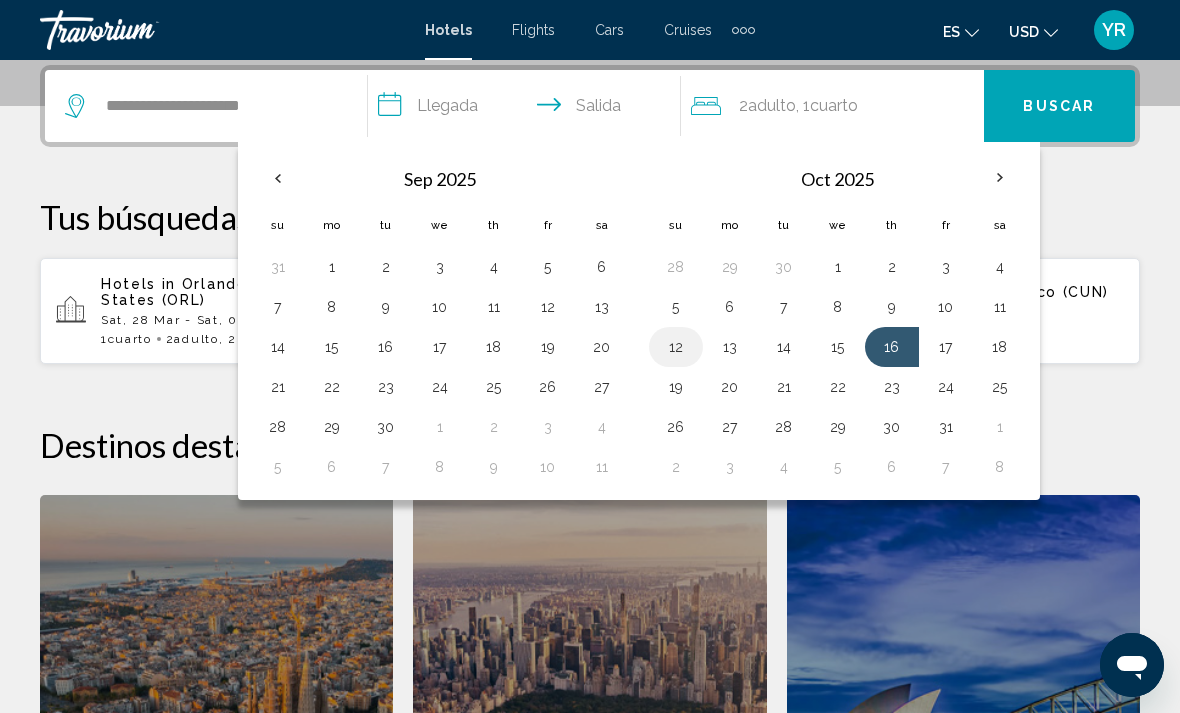 click on "12" at bounding box center [676, 347] 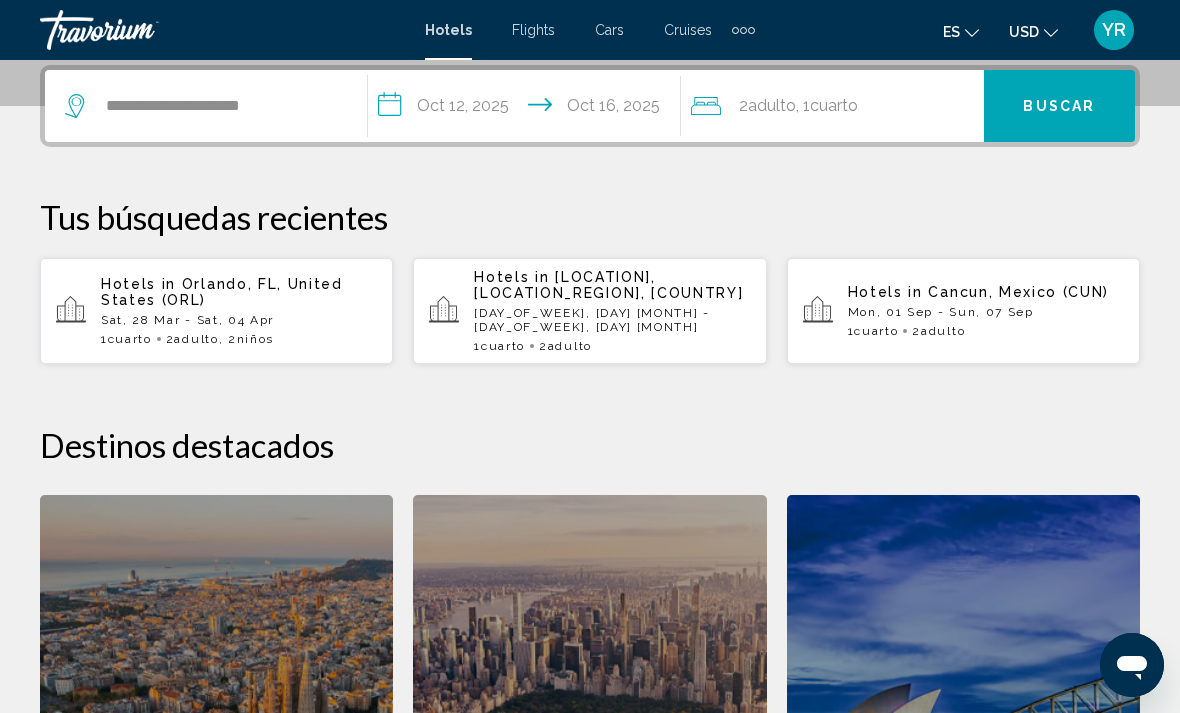 click on "Buscar" at bounding box center (1059, 107) 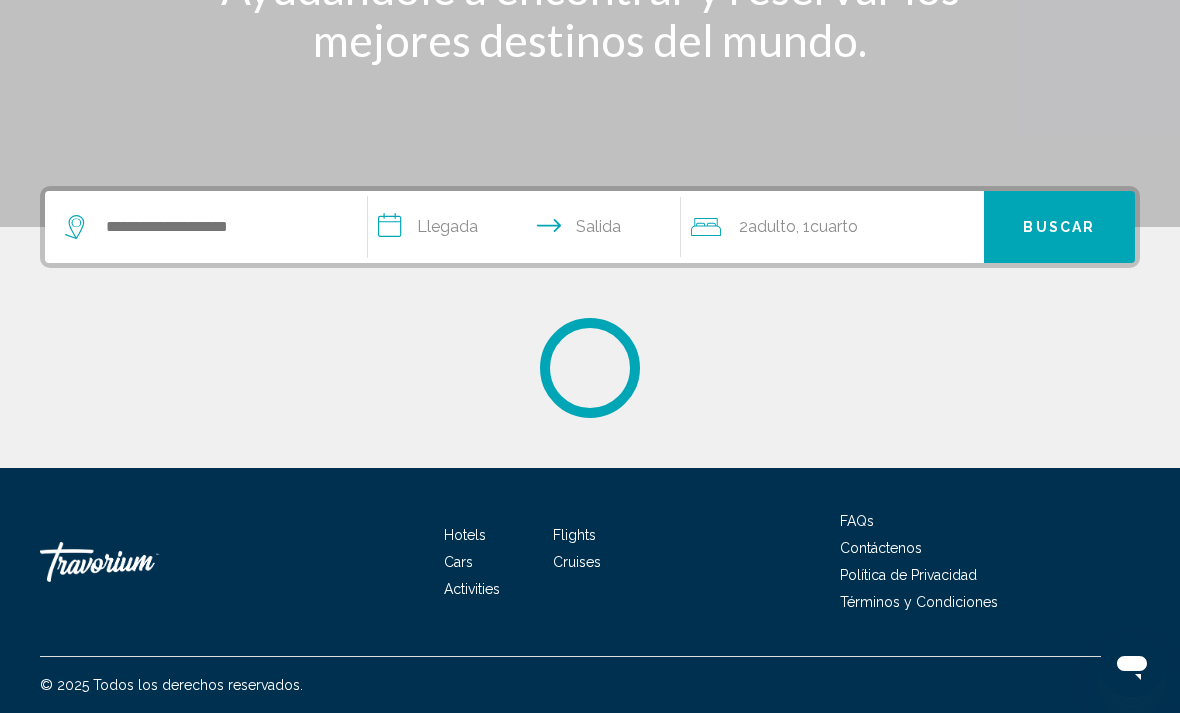scroll, scrollTop: 0, scrollLeft: 0, axis: both 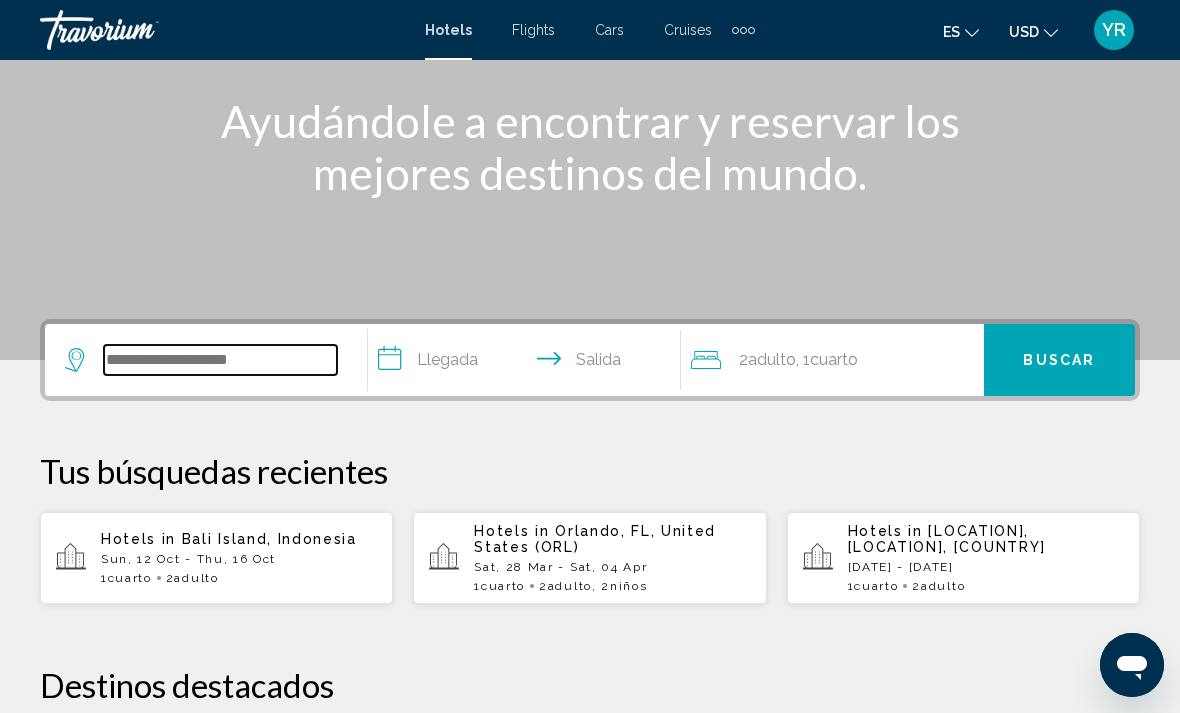 click at bounding box center [220, 360] 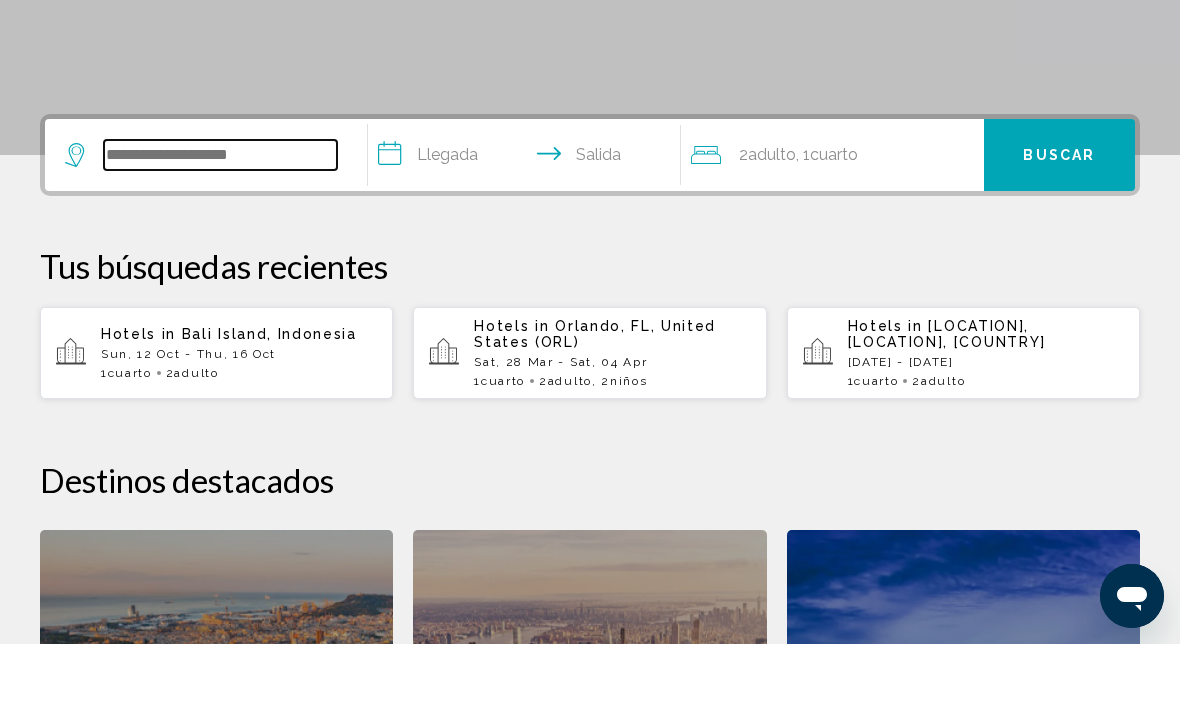 scroll, scrollTop: 425, scrollLeft: 0, axis: vertical 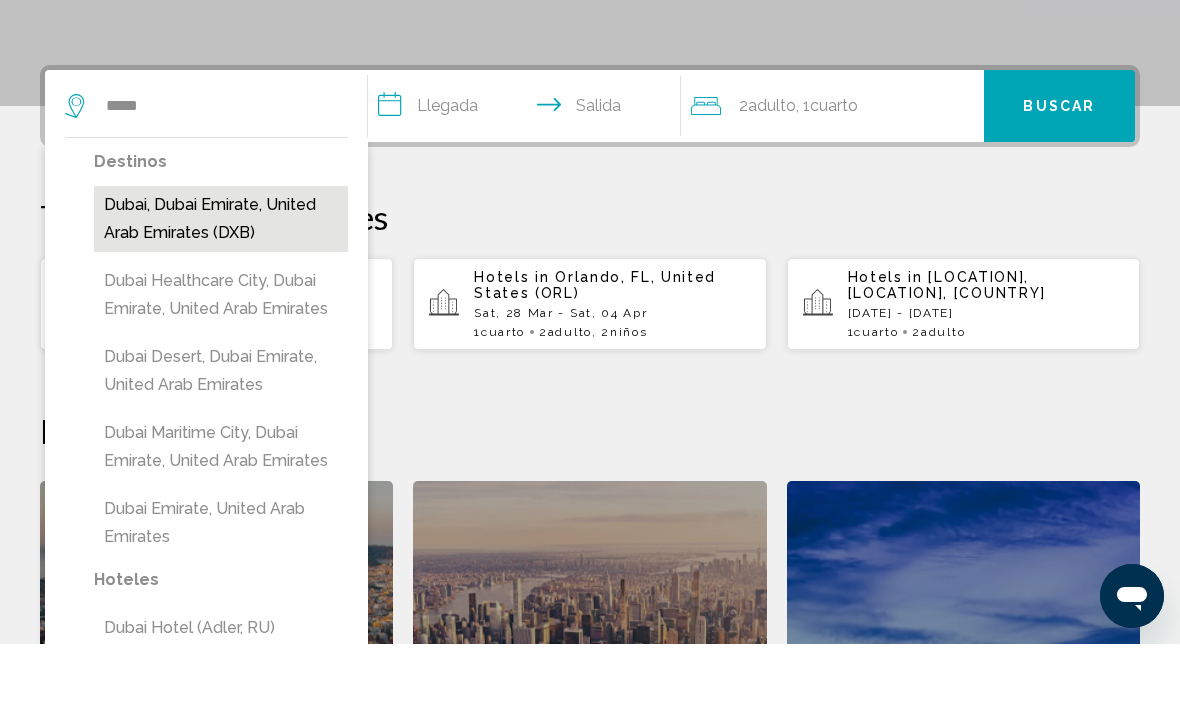 click on "Dubai, Dubai Emirate, United Arab Emirates (DXB)" at bounding box center [221, 288] 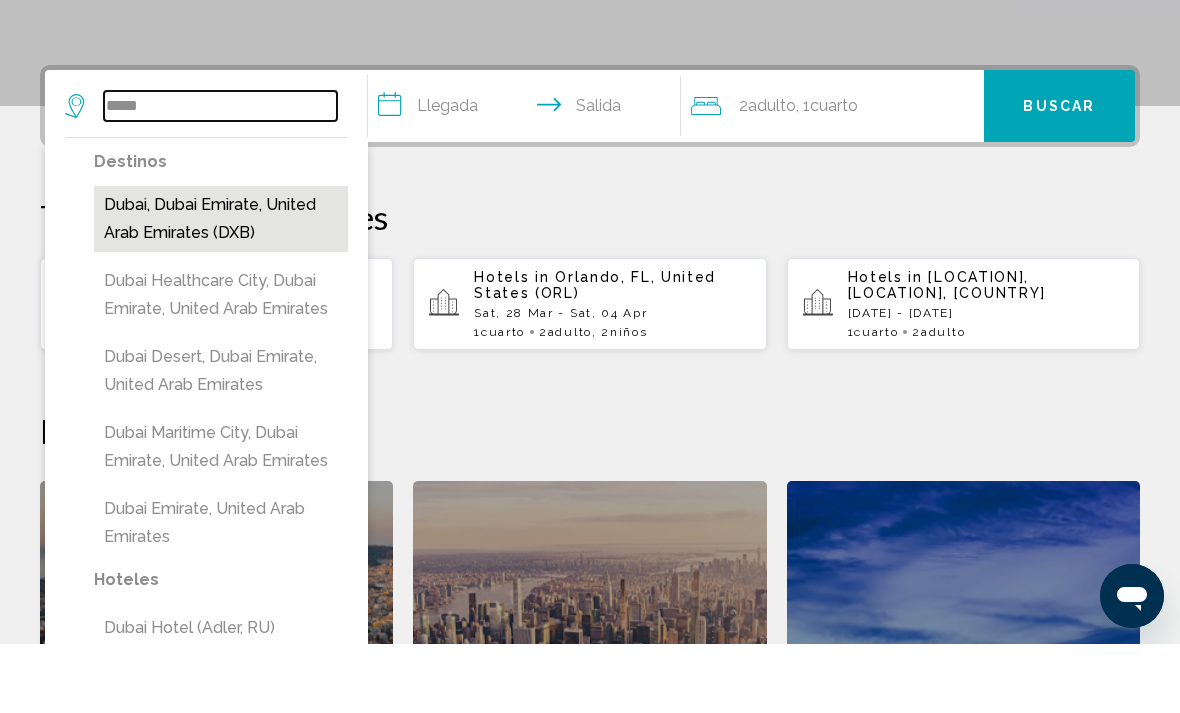 type on "**********" 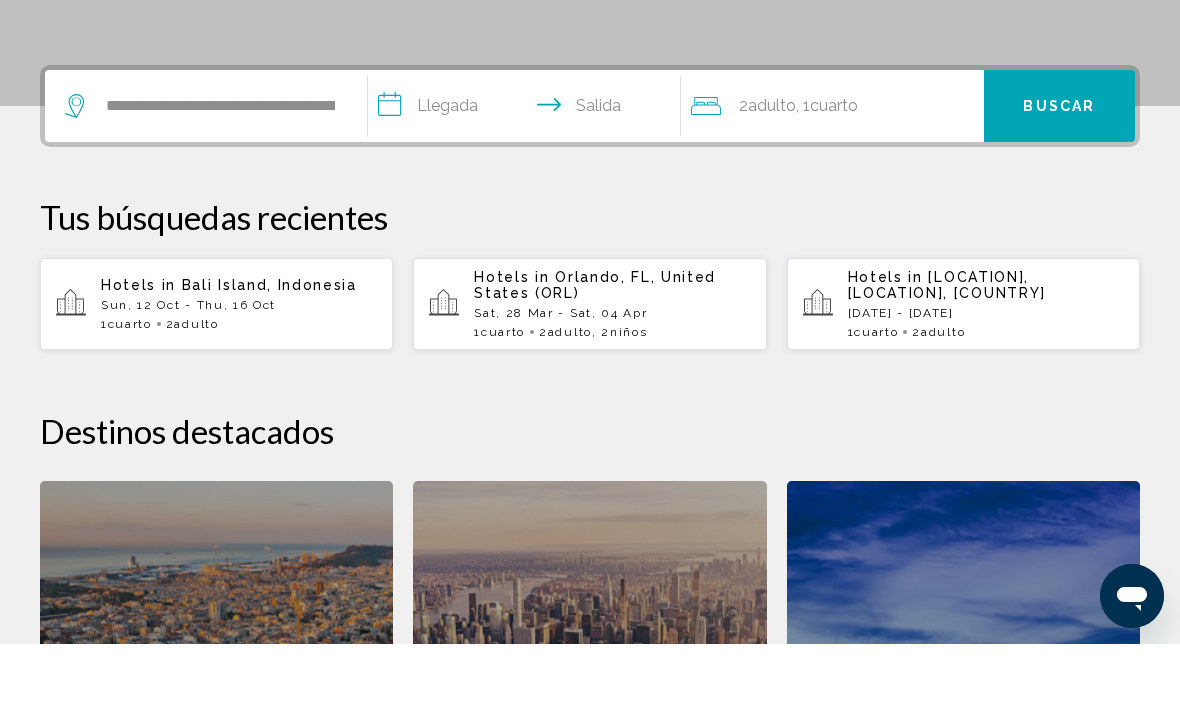 click on "**********" at bounding box center [528, 178] 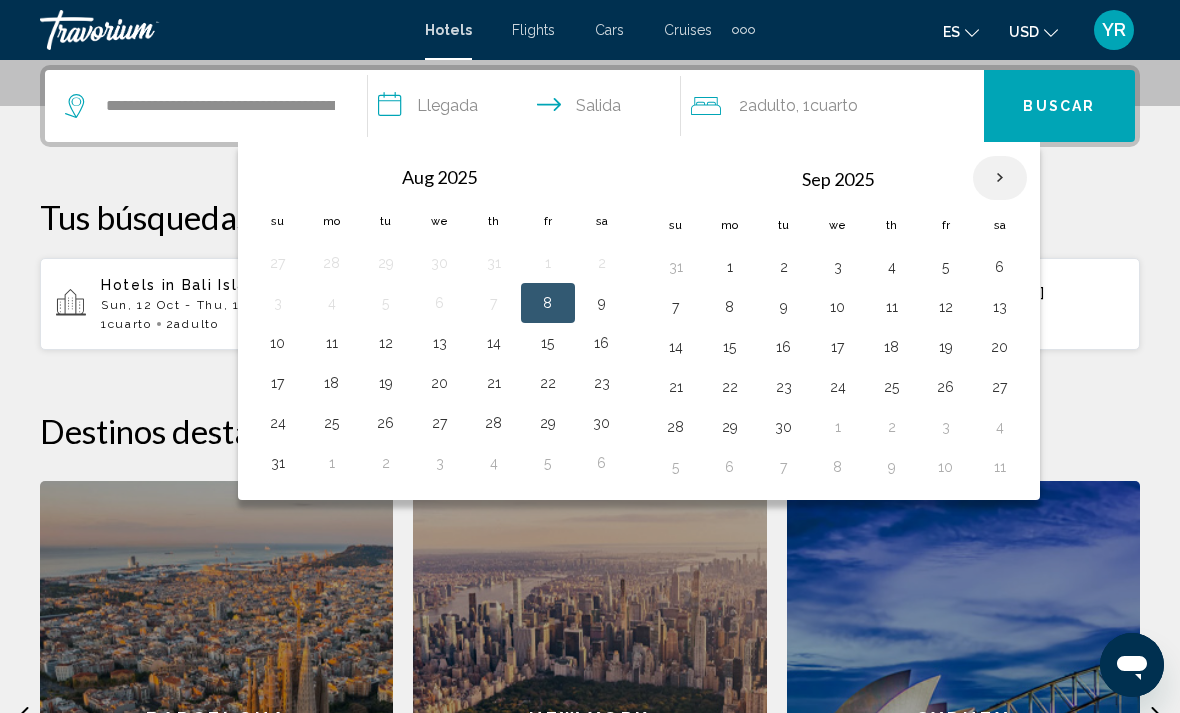 click at bounding box center (1000, 178) 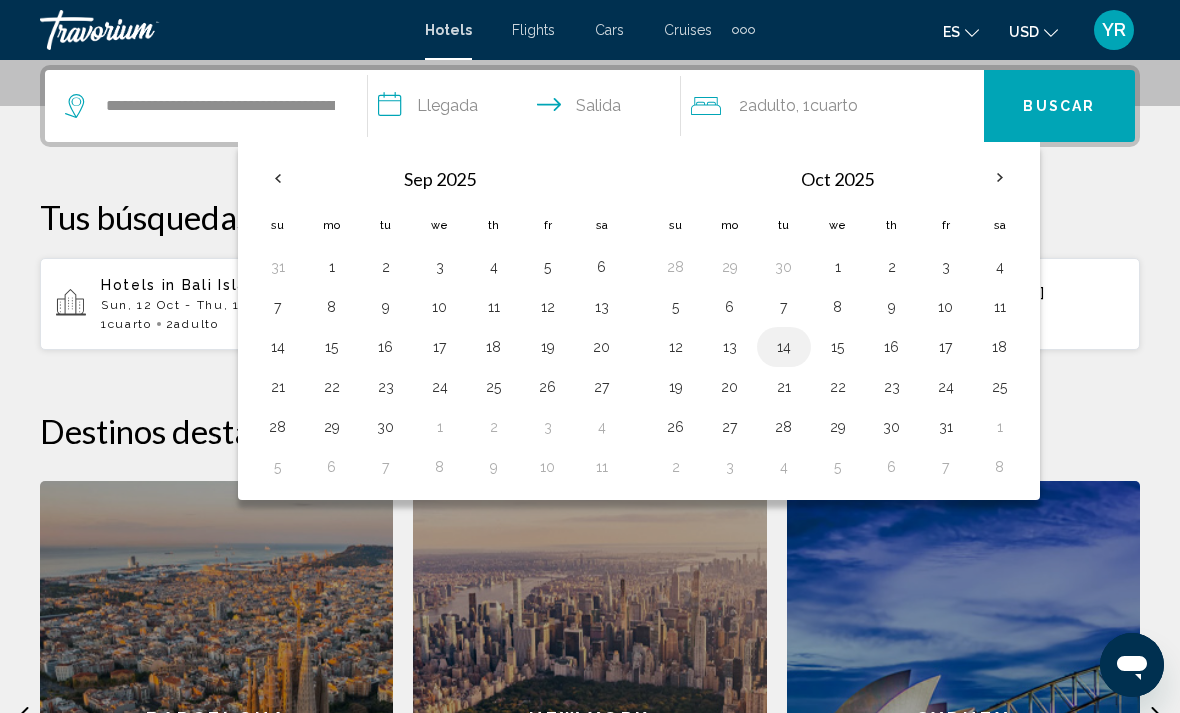 click on "14" at bounding box center (784, 347) 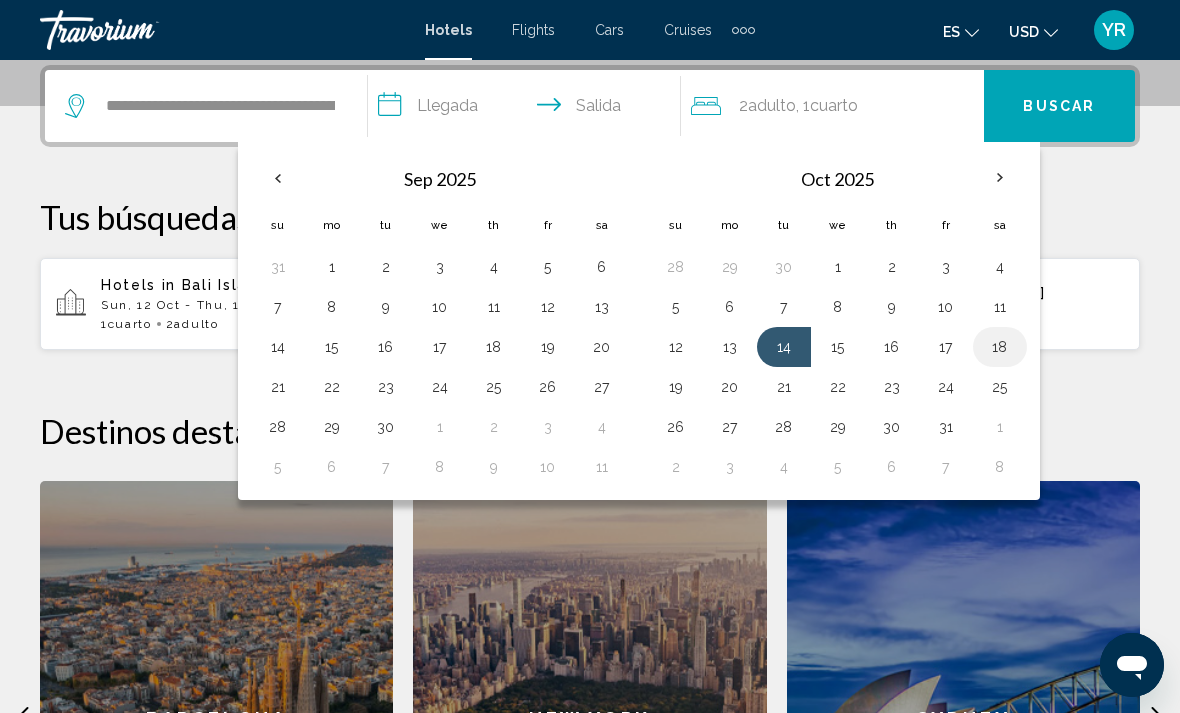 click on "18" at bounding box center (1000, 347) 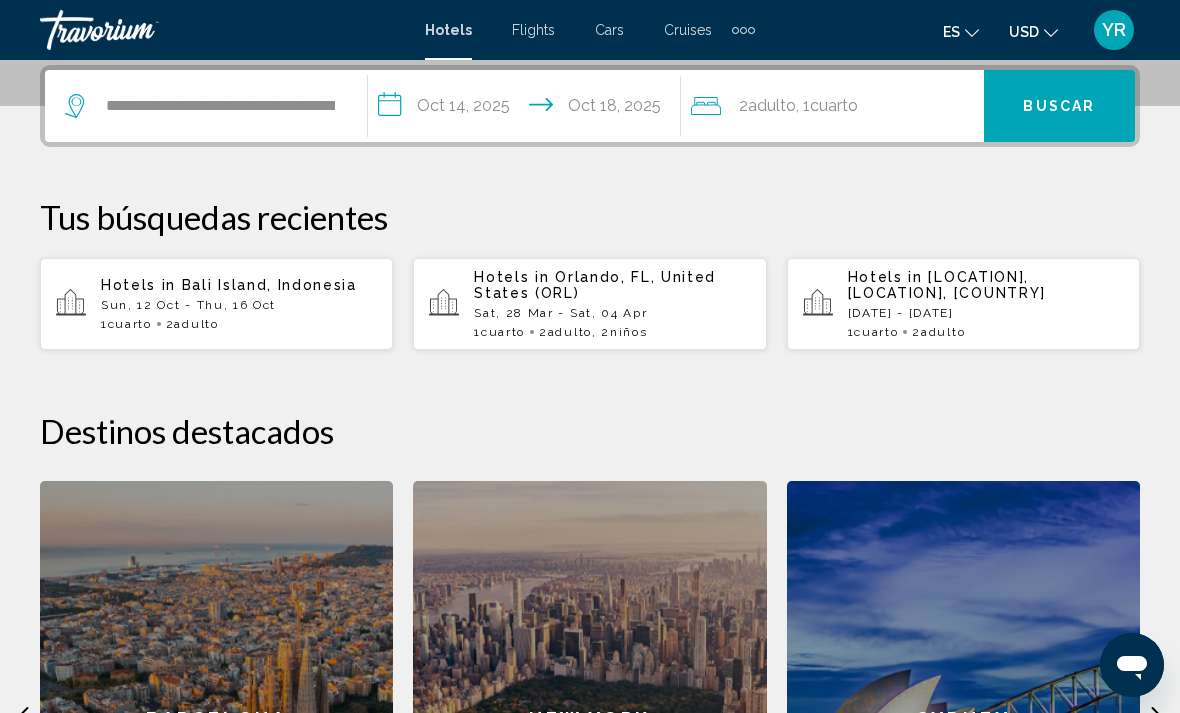 click on "Buscar" at bounding box center [1059, 107] 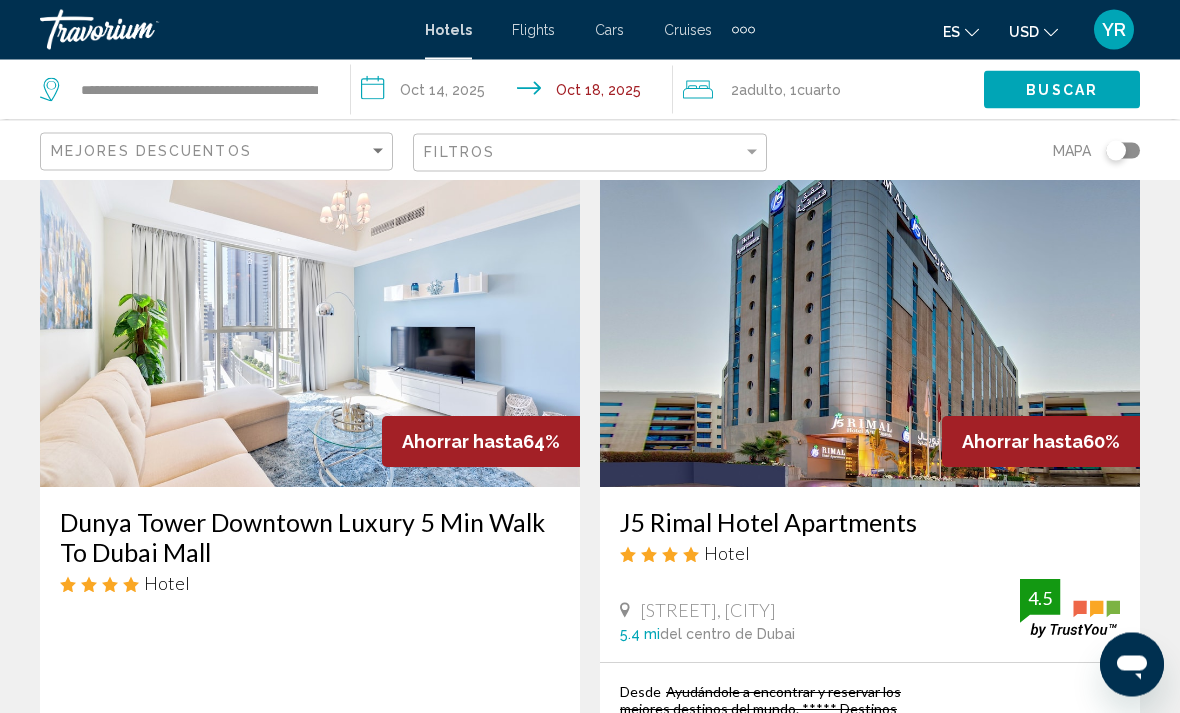 scroll, scrollTop: 0, scrollLeft: 0, axis: both 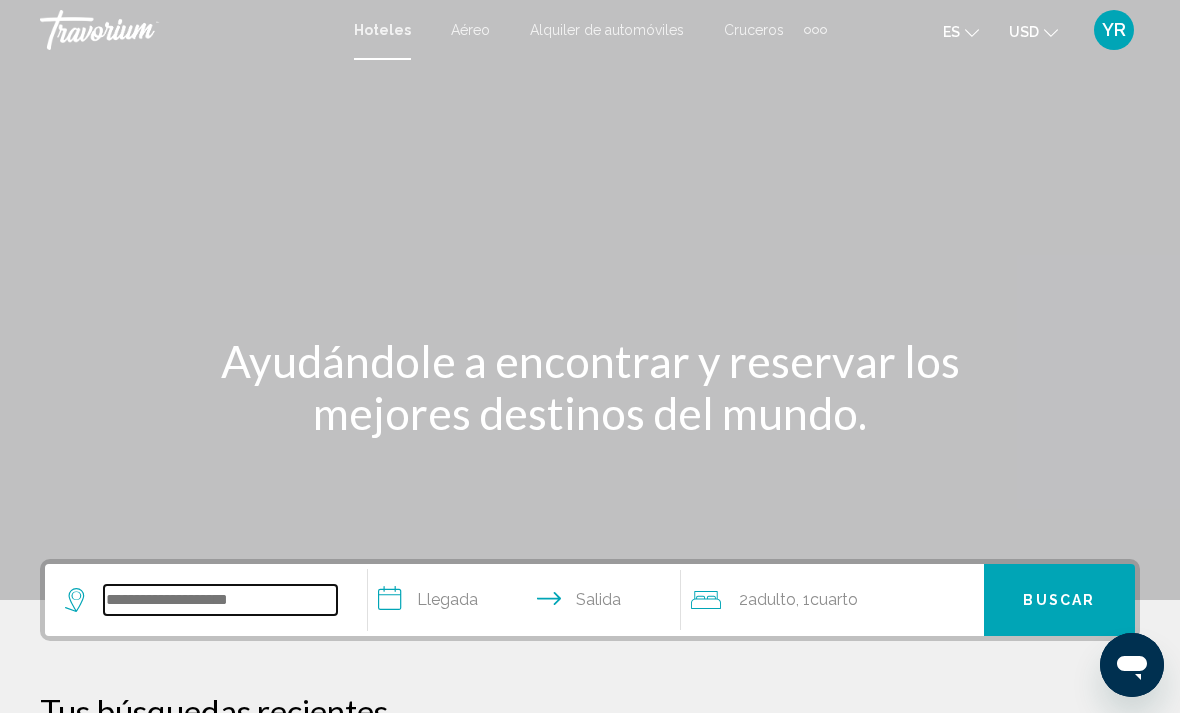 click at bounding box center [220, 600] 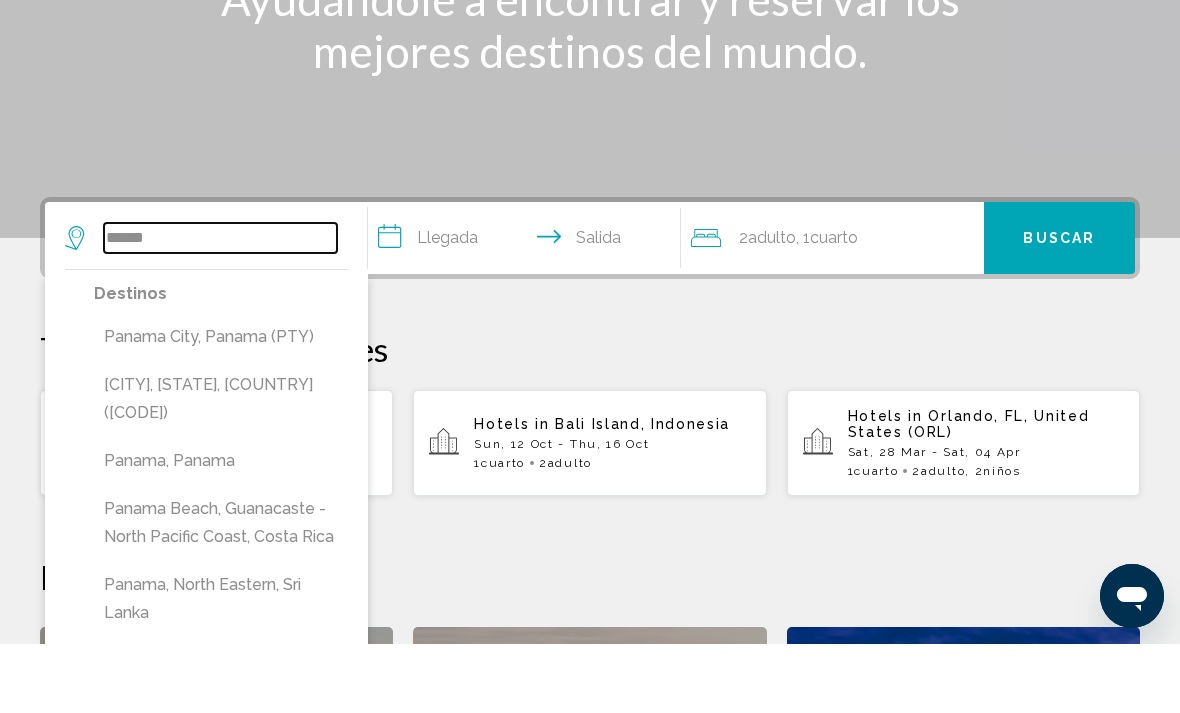 scroll, scrollTop: 295, scrollLeft: 0, axis: vertical 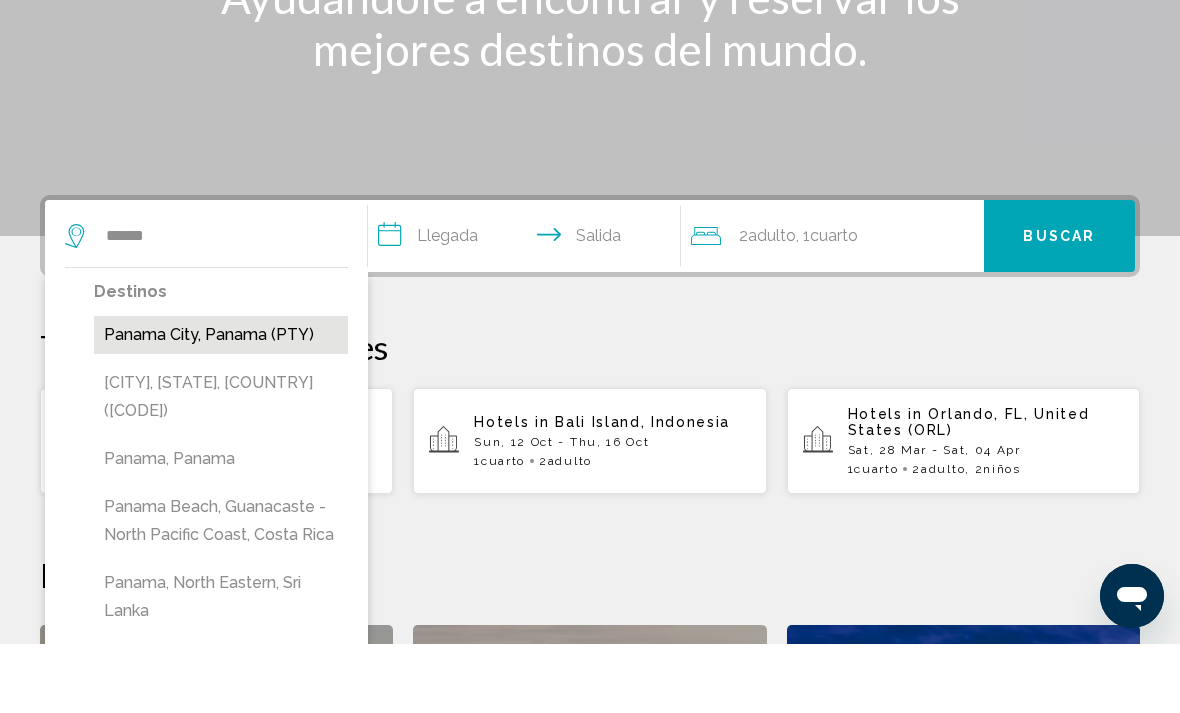 click on "Panama City, Panama (PTY)" at bounding box center (221, 404) 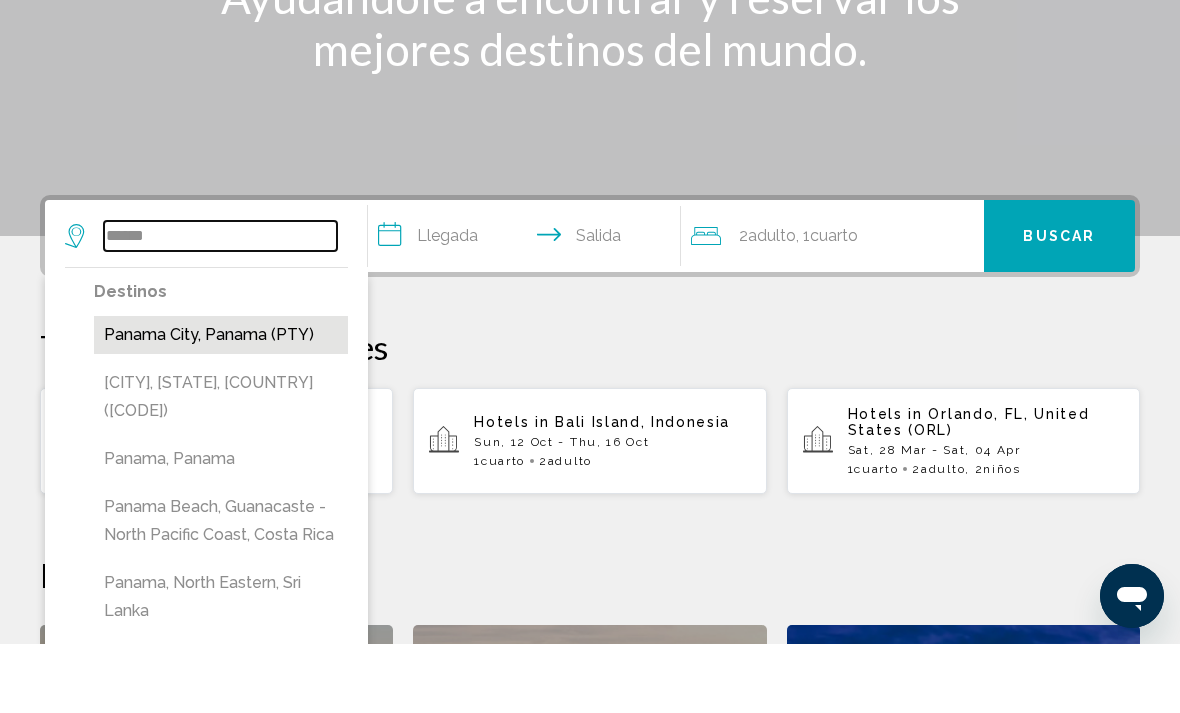 type on "**********" 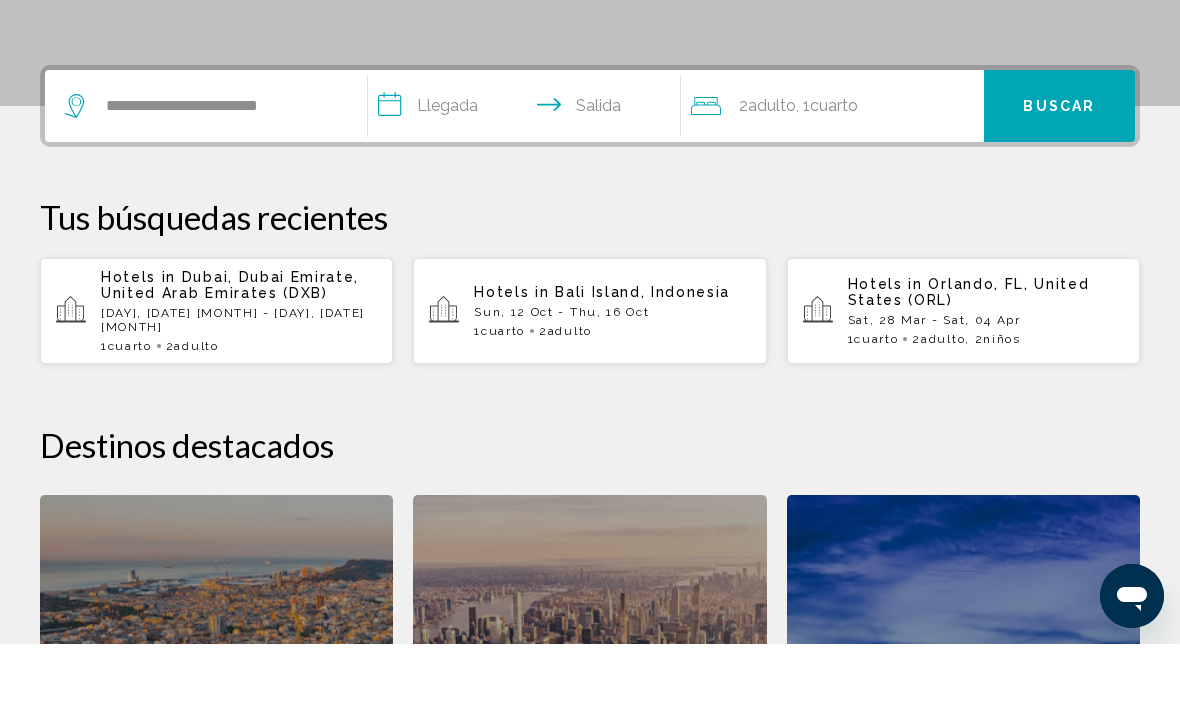 click on "**********" at bounding box center (528, 178) 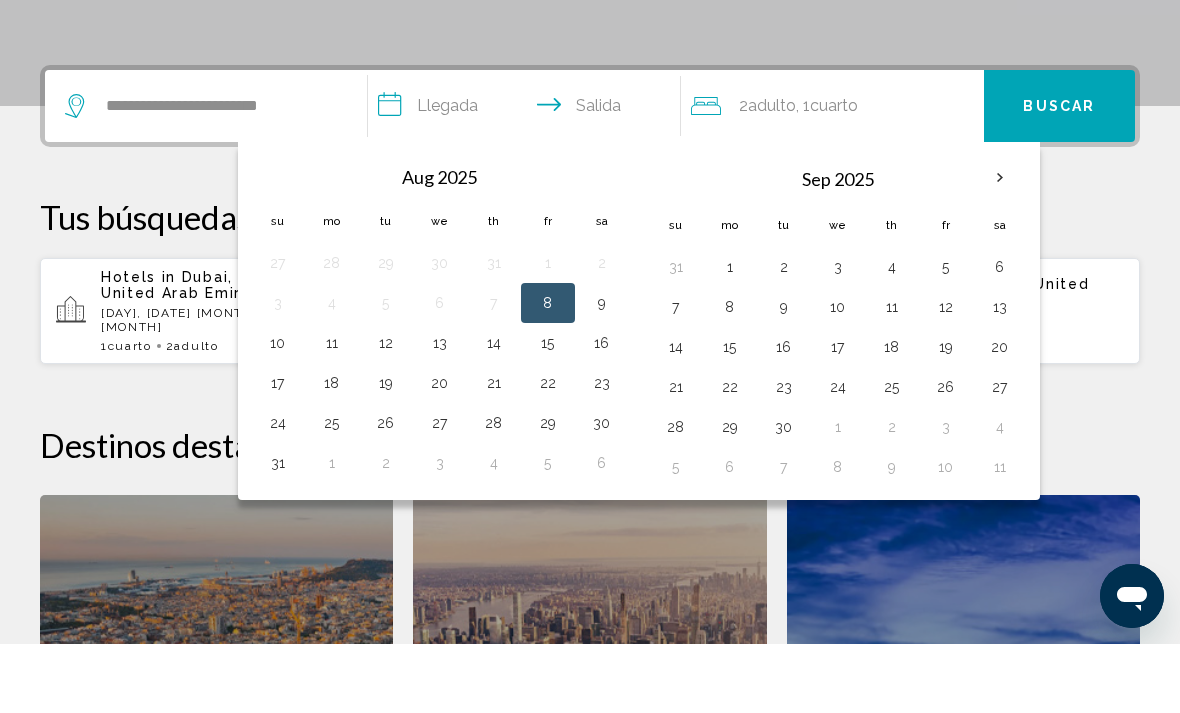 scroll, scrollTop: 494, scrollLeft: 0, axis: vertical 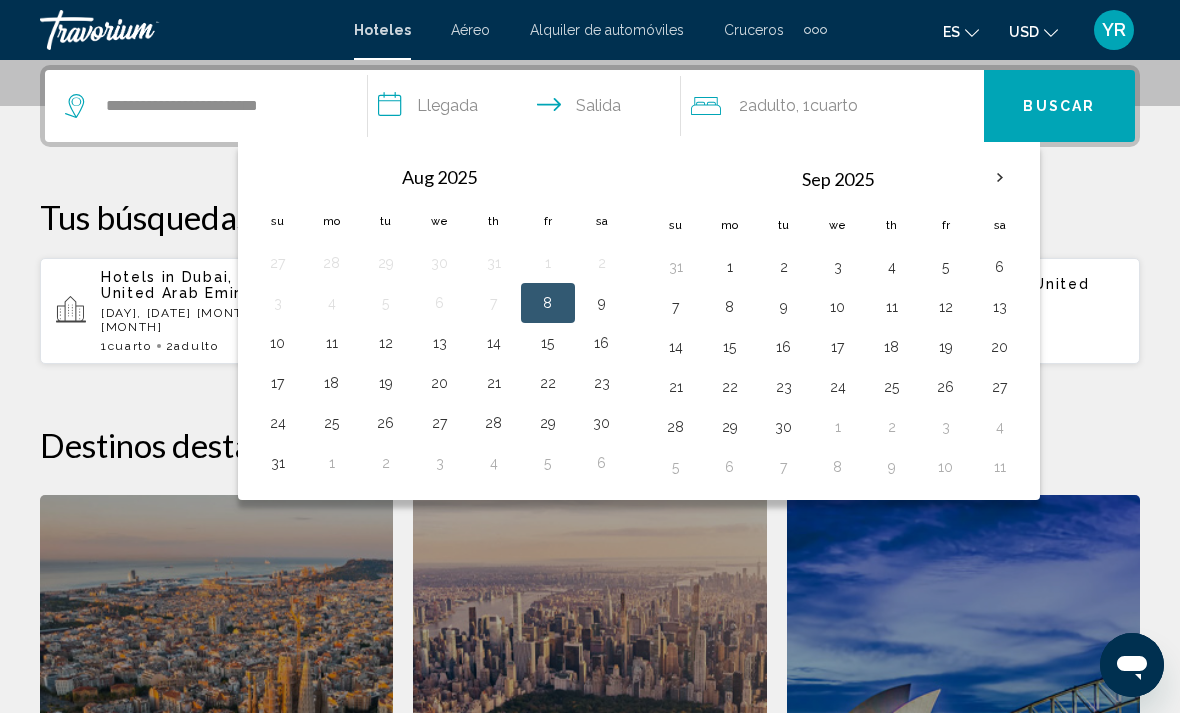 click at bounding box center [1000, 178] 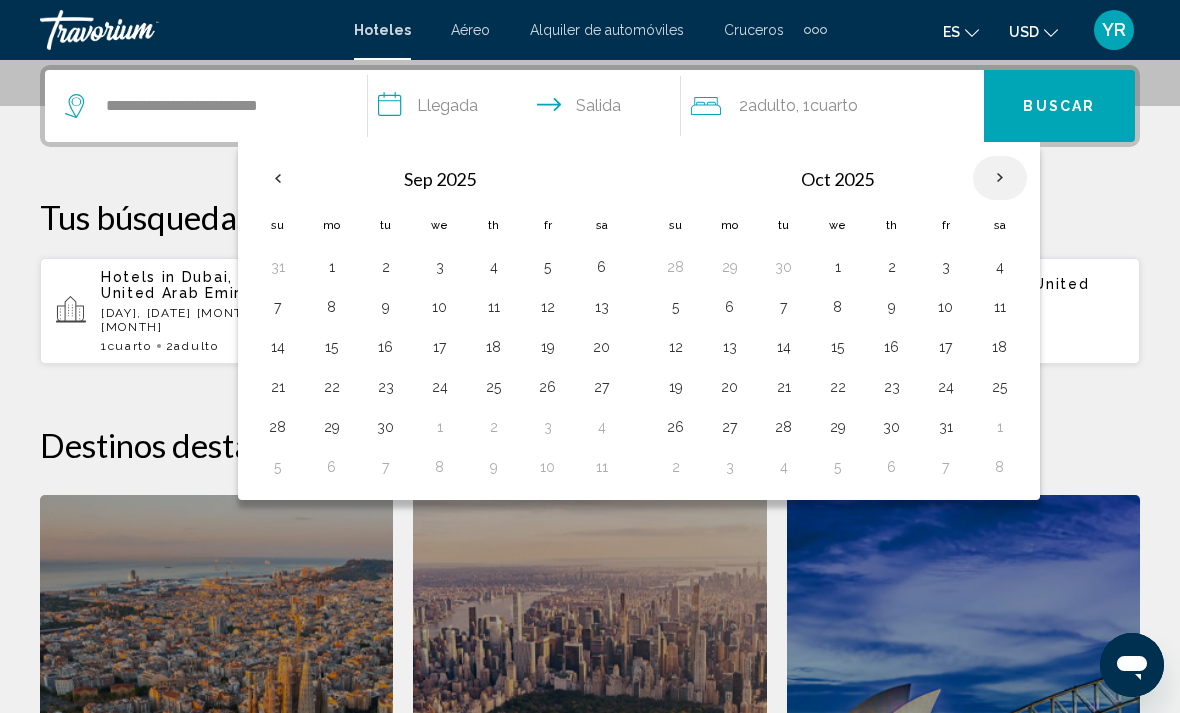 click at bounding box center (1000, 178) 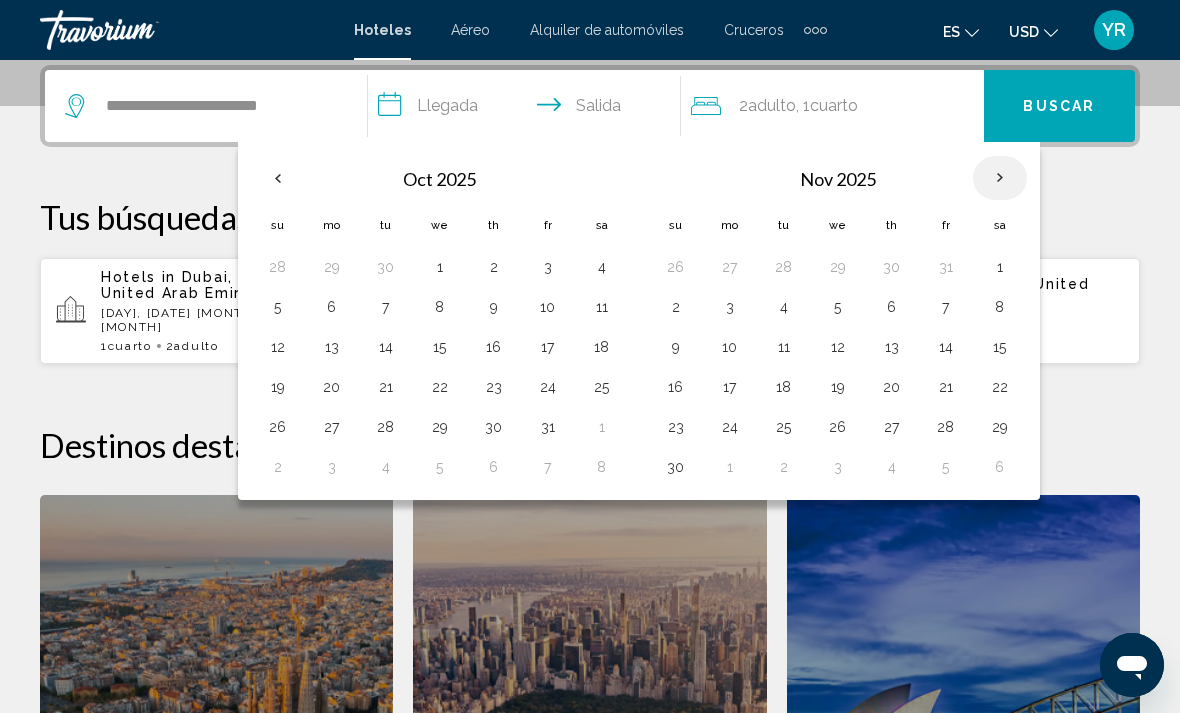 click at bounding box center [1000, 178] 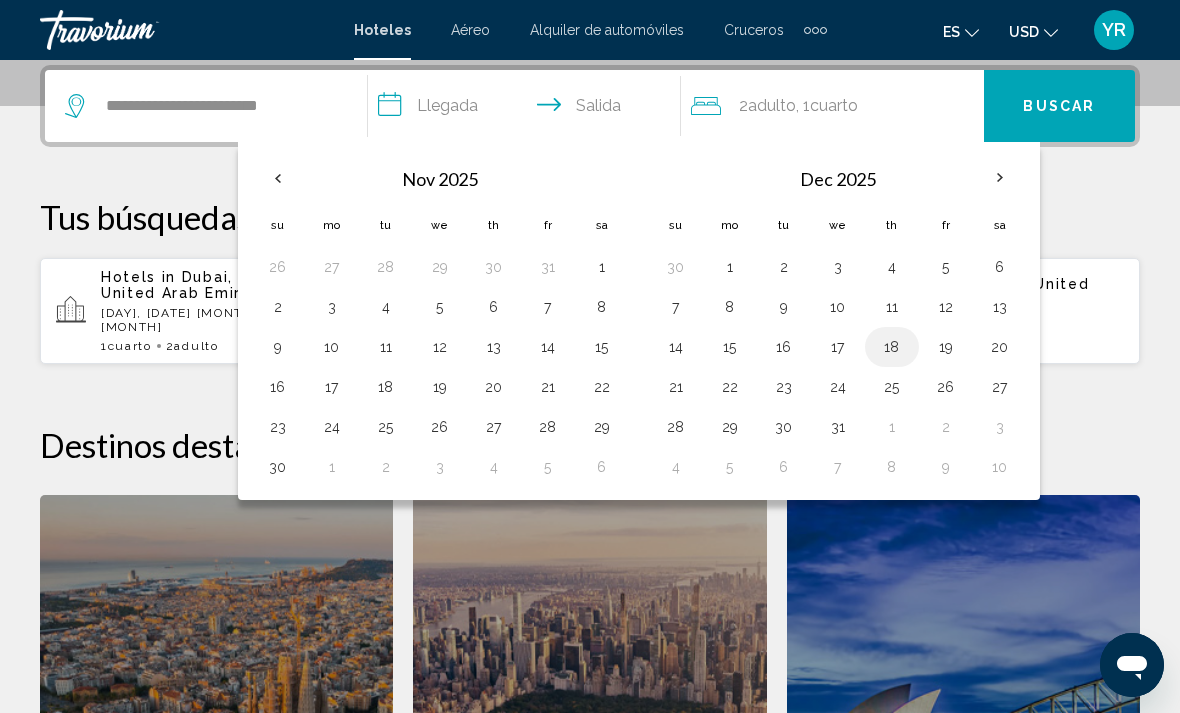 click on "18" at bounding box center (892, 347) 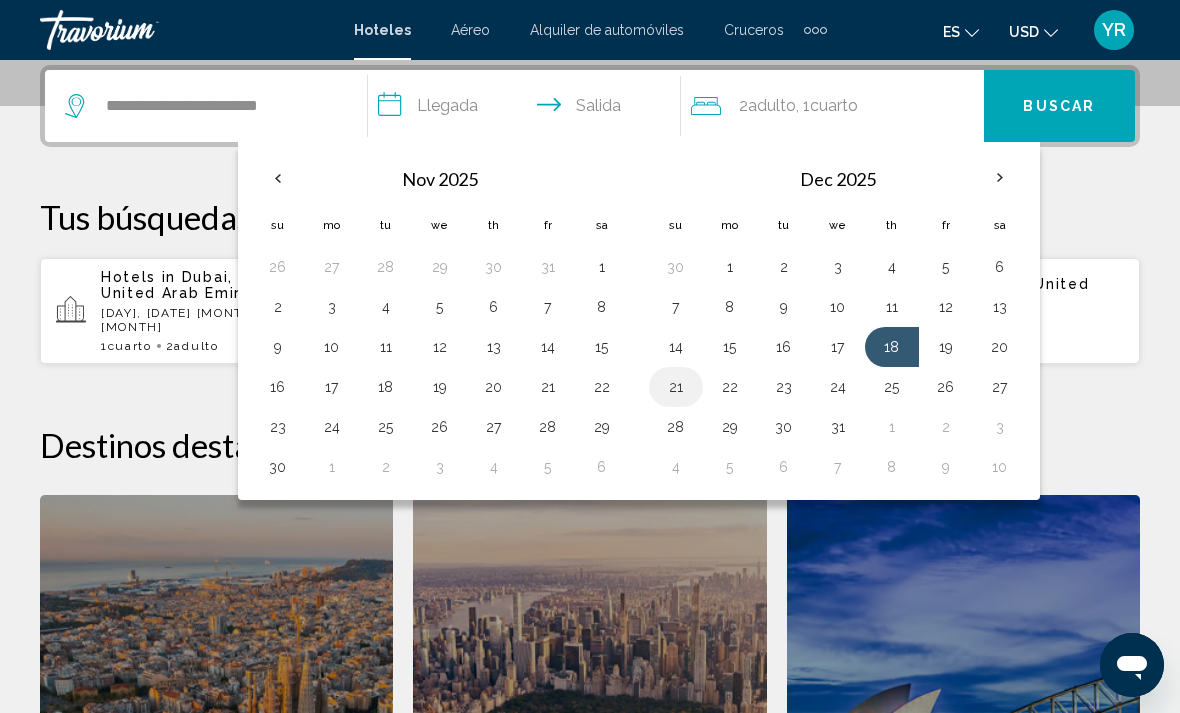 click on "21" at bounding box center (676, 387) 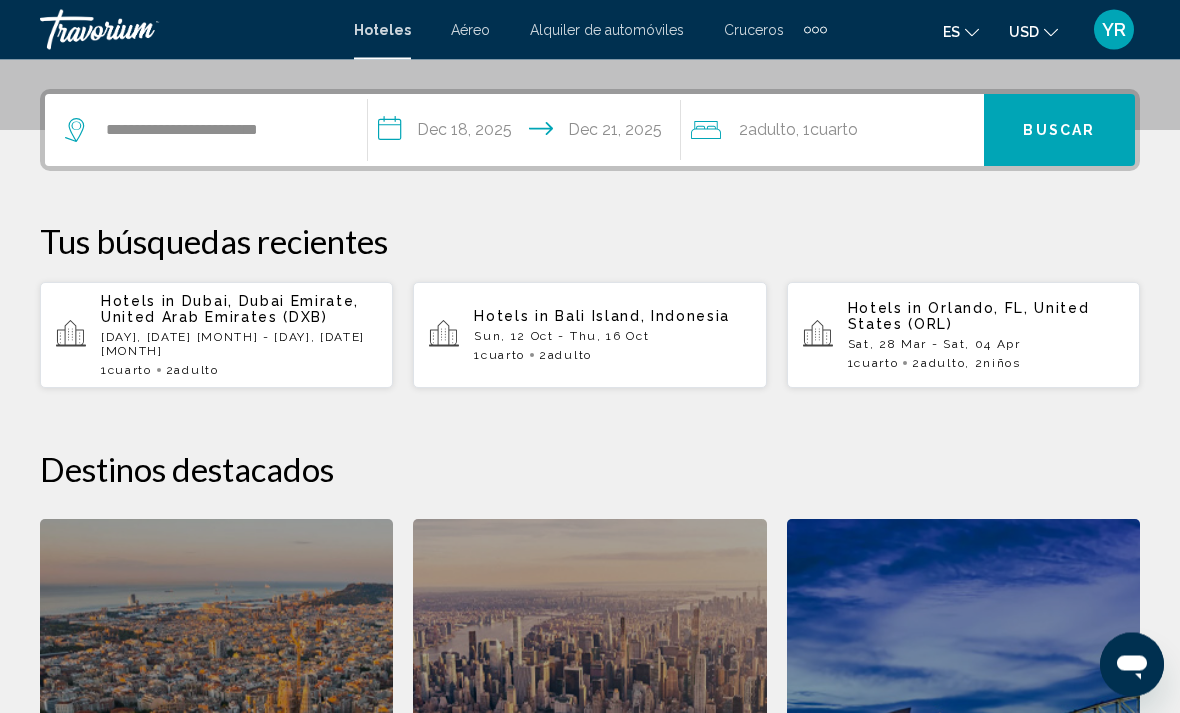 scroll, scrollTop: 471, scrollLeft: 0, axis: vertical 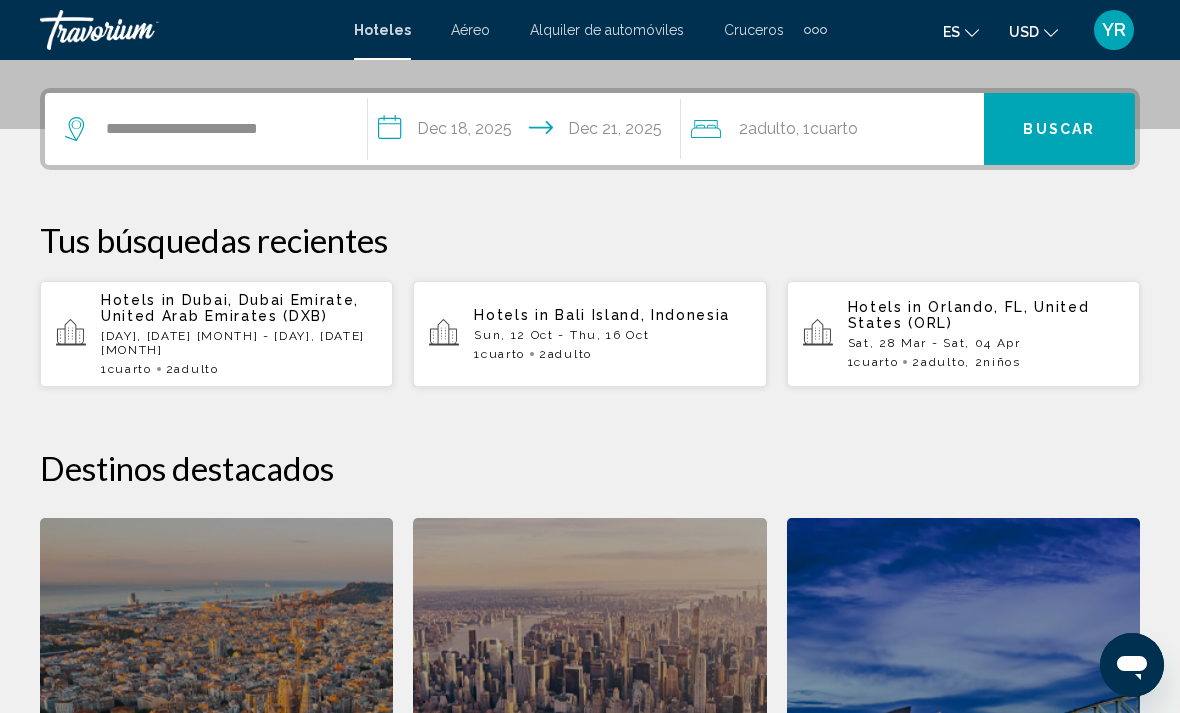 click on "2  Adulto Adulto , 1  Cuarto habitaciones" 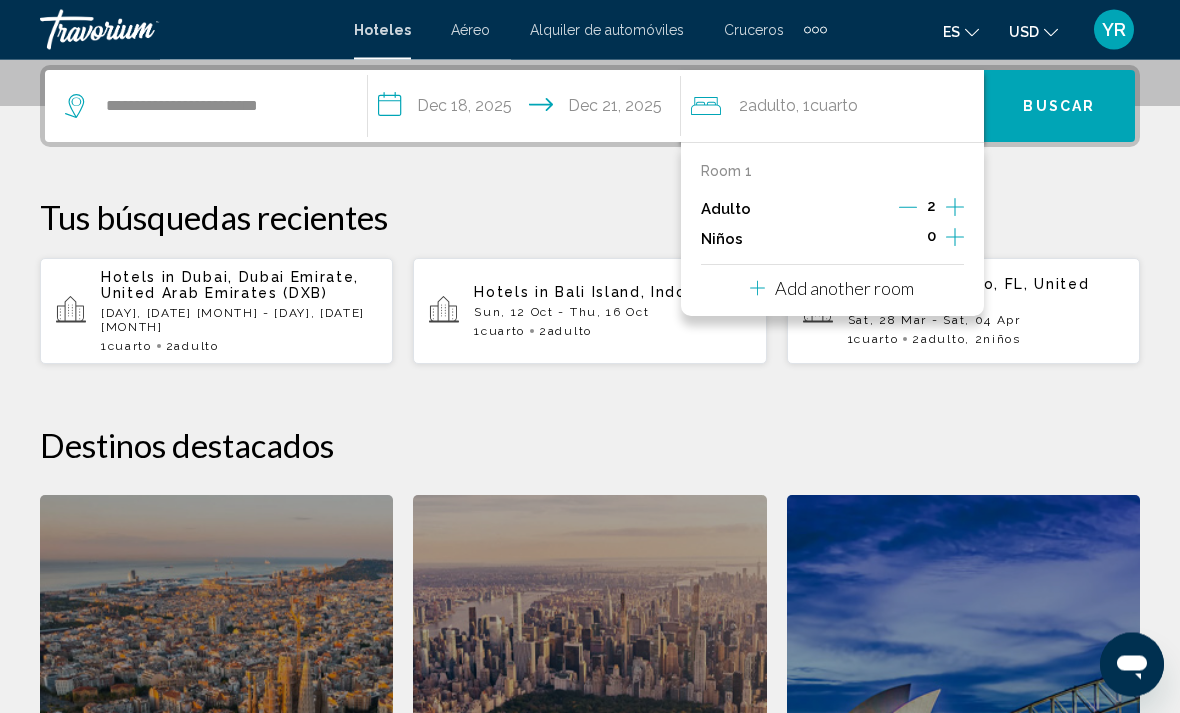 click 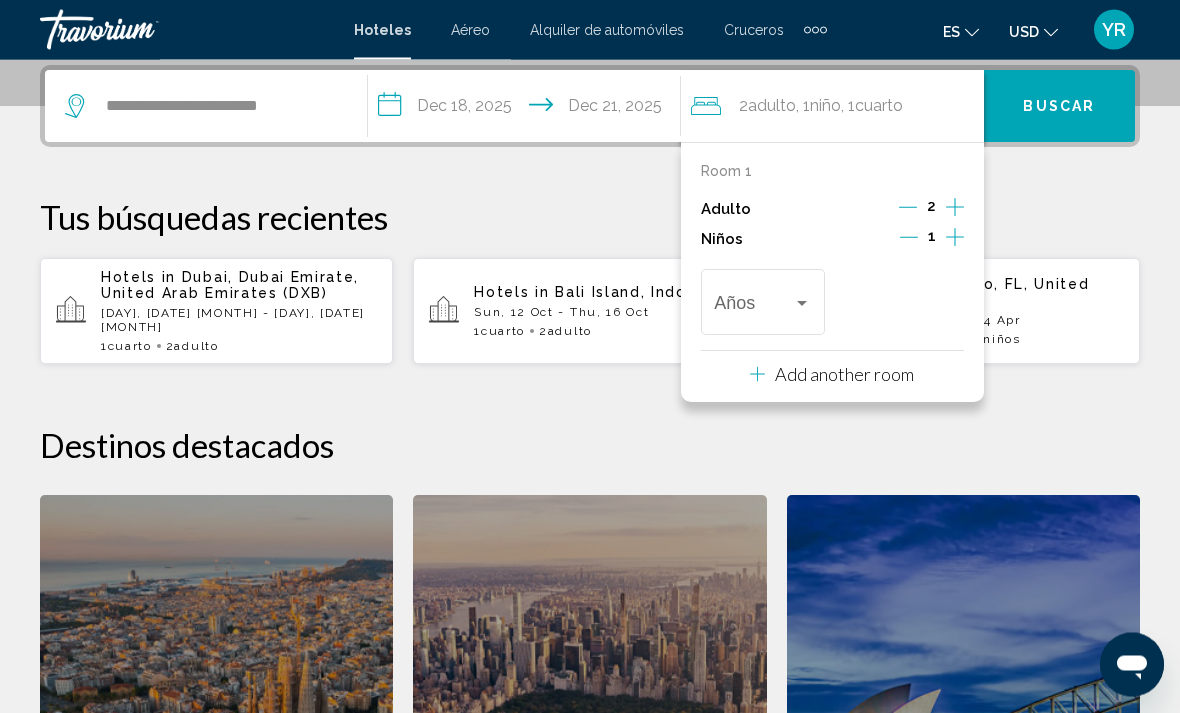 scroll, scrollTop: 494, scrollLeft: 0, axis: vertical 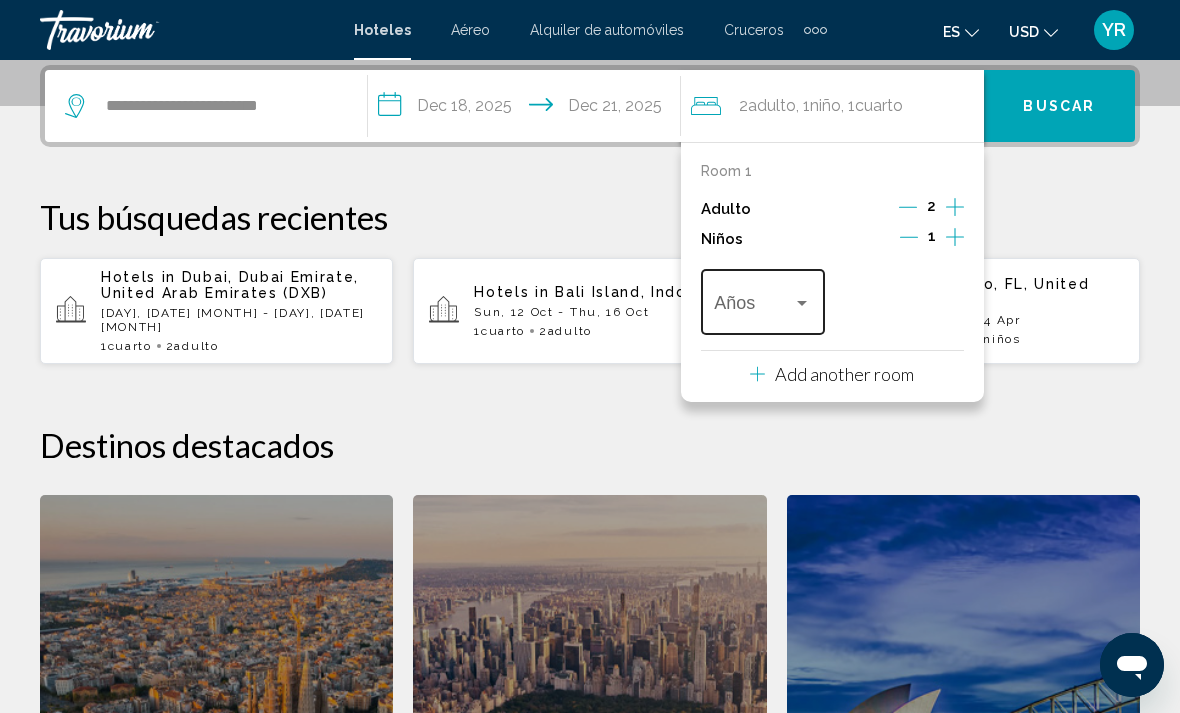 click at bounding box center [802, 303] 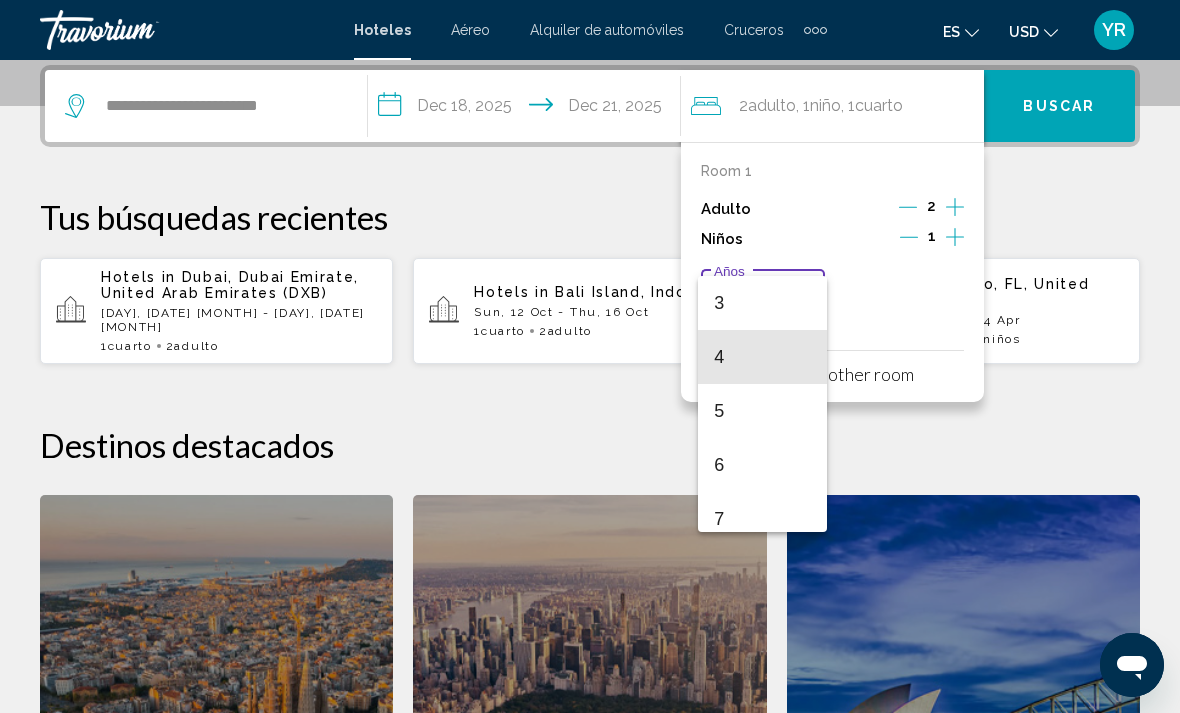 scroll, scrollTop: 170, scrollLeft: 0, axis: vertical 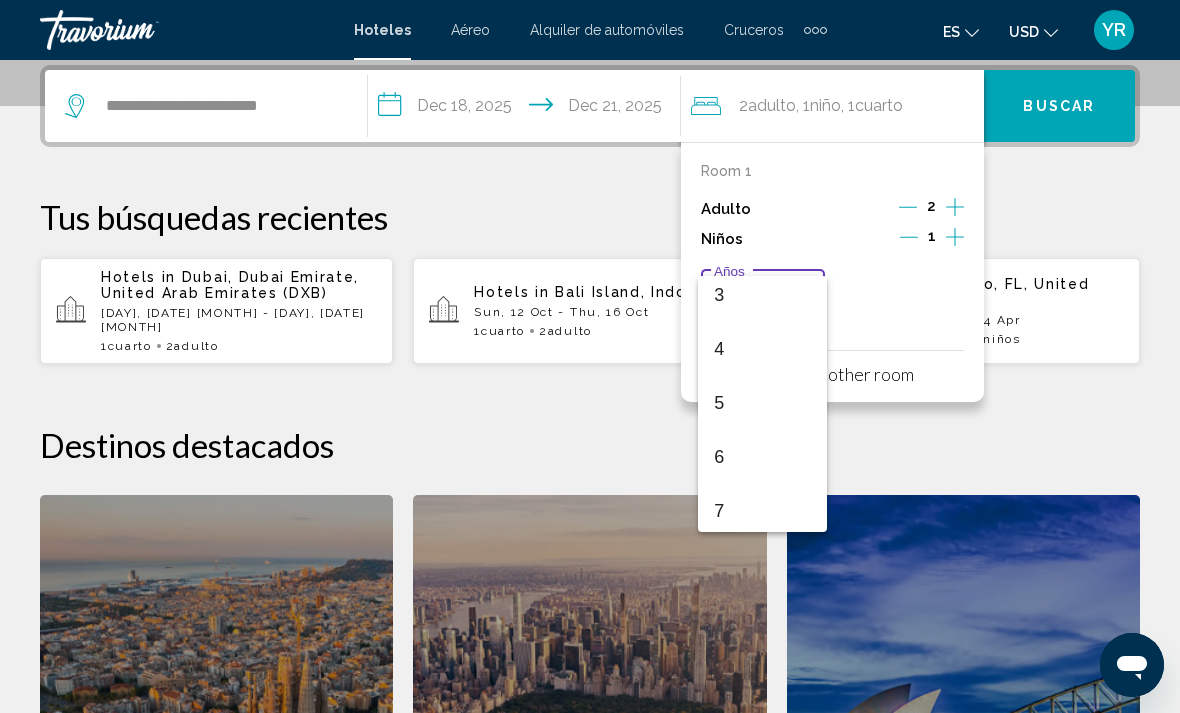 click at bounding box center (590, 356) 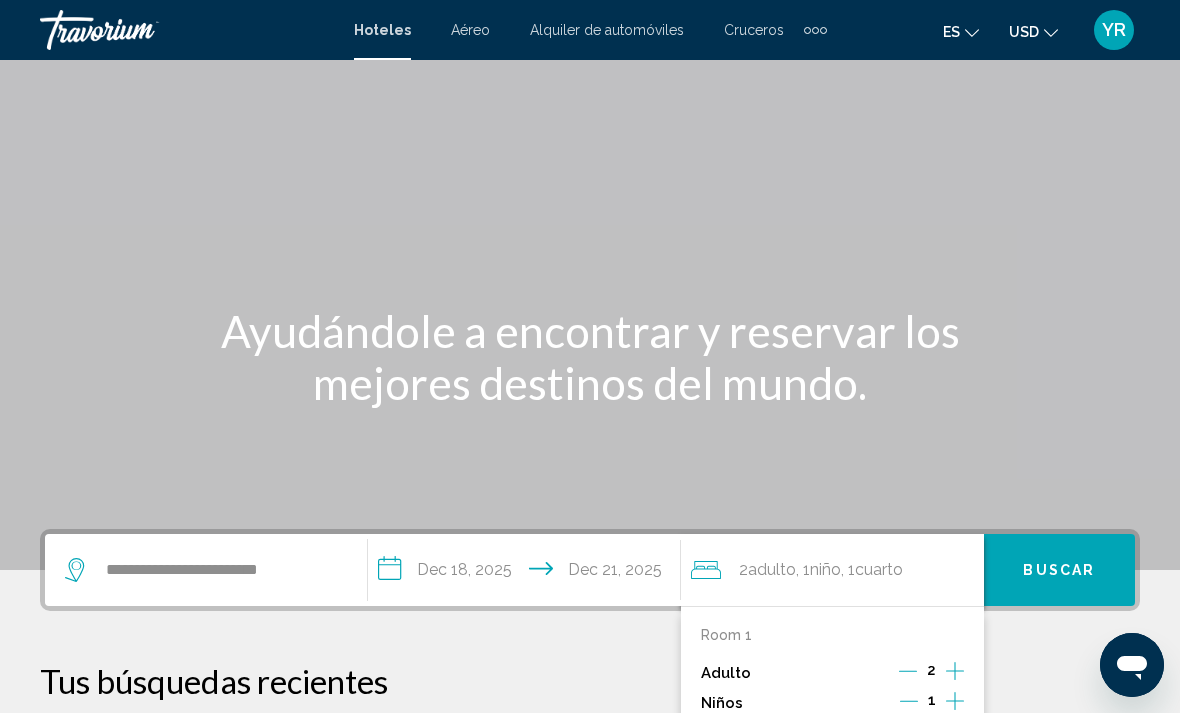 scroll, scrollTop: 0, scrollLeft: 0, axis: both 